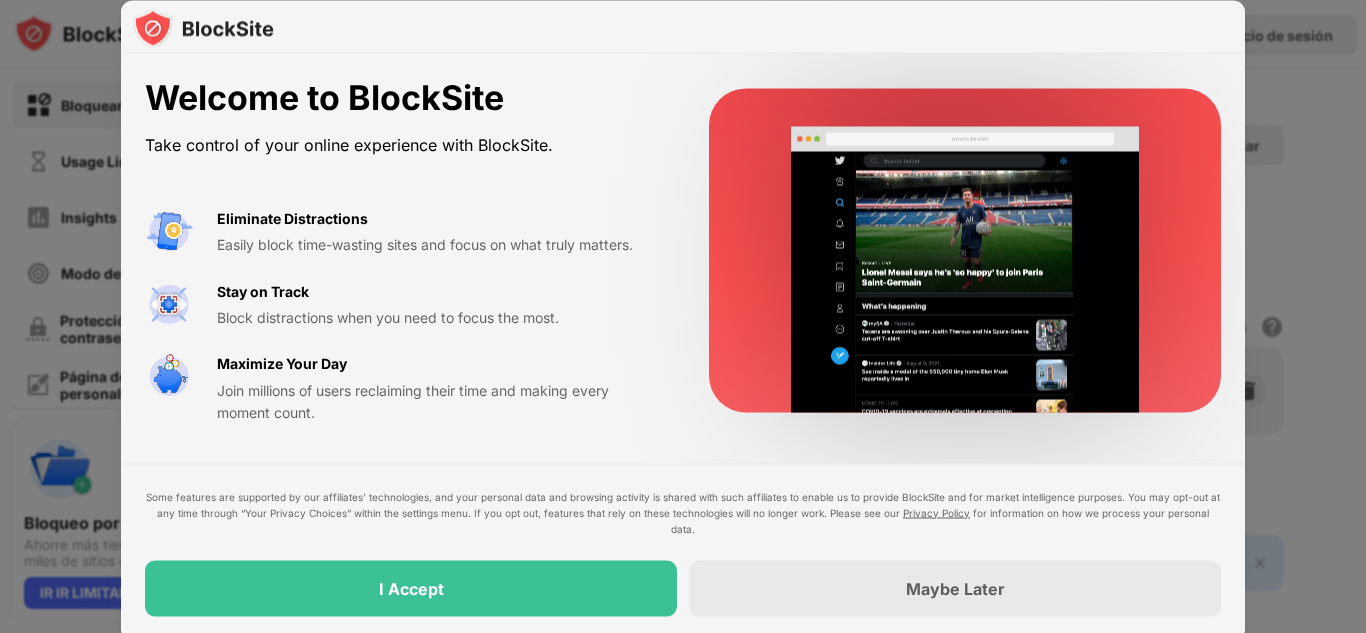 scroll, scrollTop: 0, scrollLeft: 0, axis: both 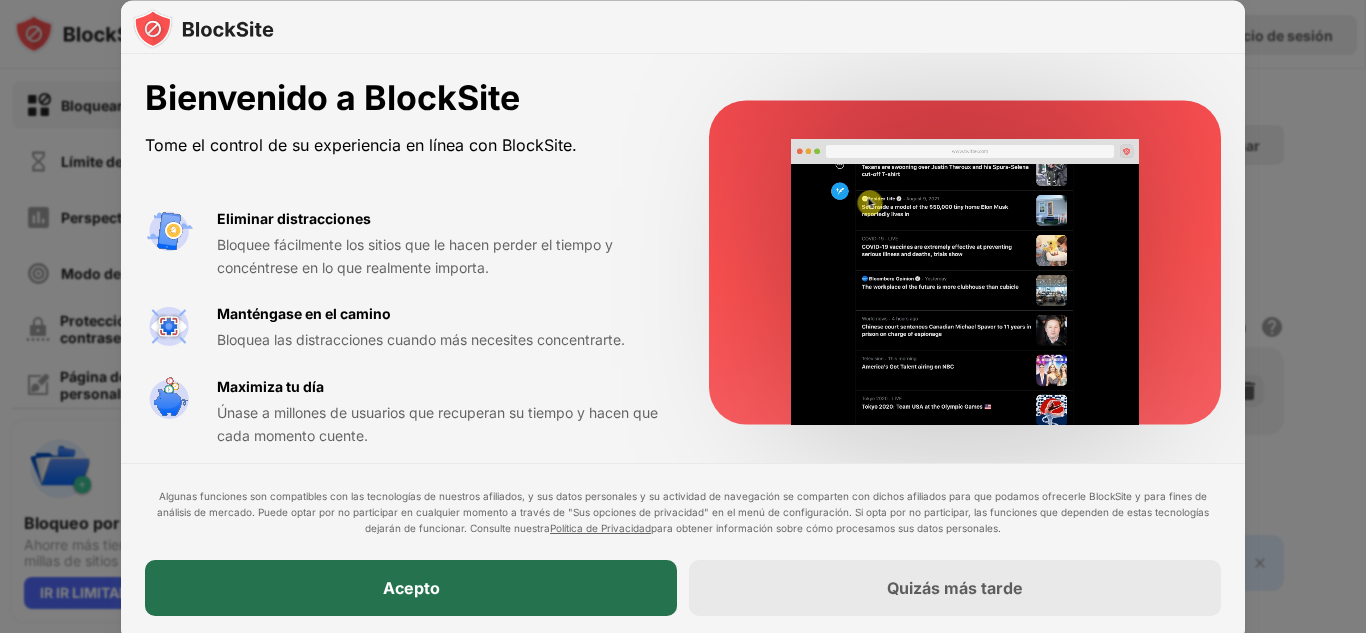 click on "Acepto" at bounding box center [411, 588] 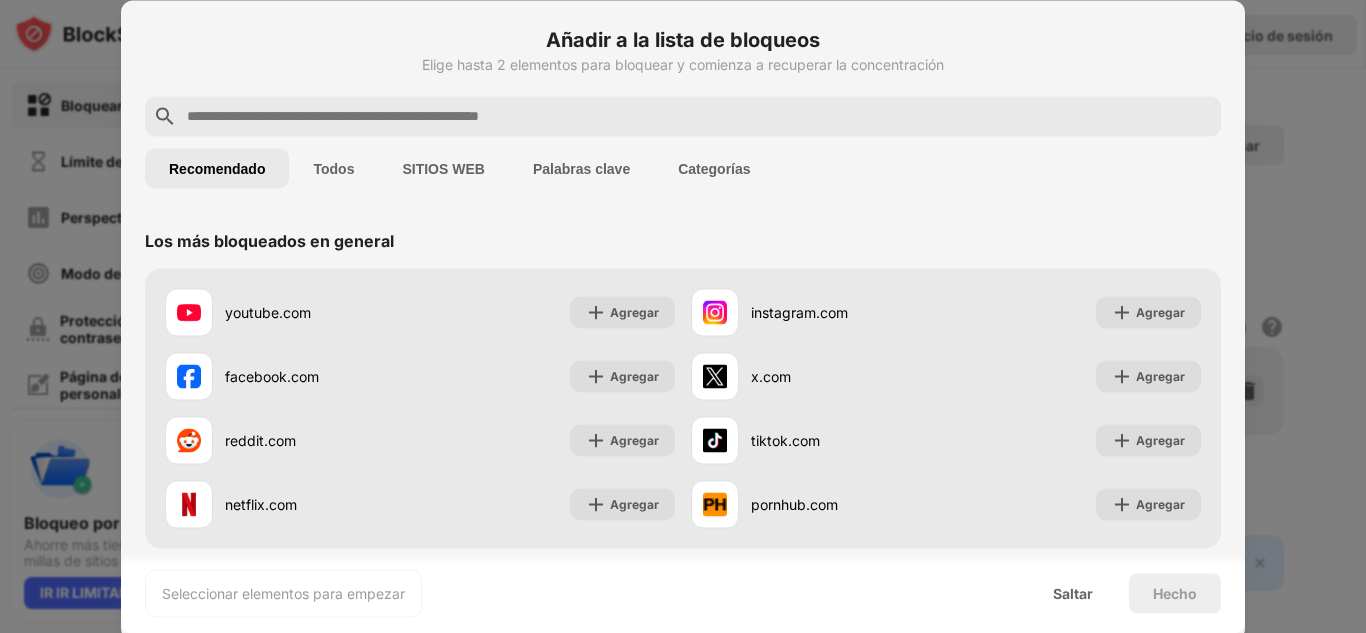 click on "Palabras clave" at bounding box center [333, 168] 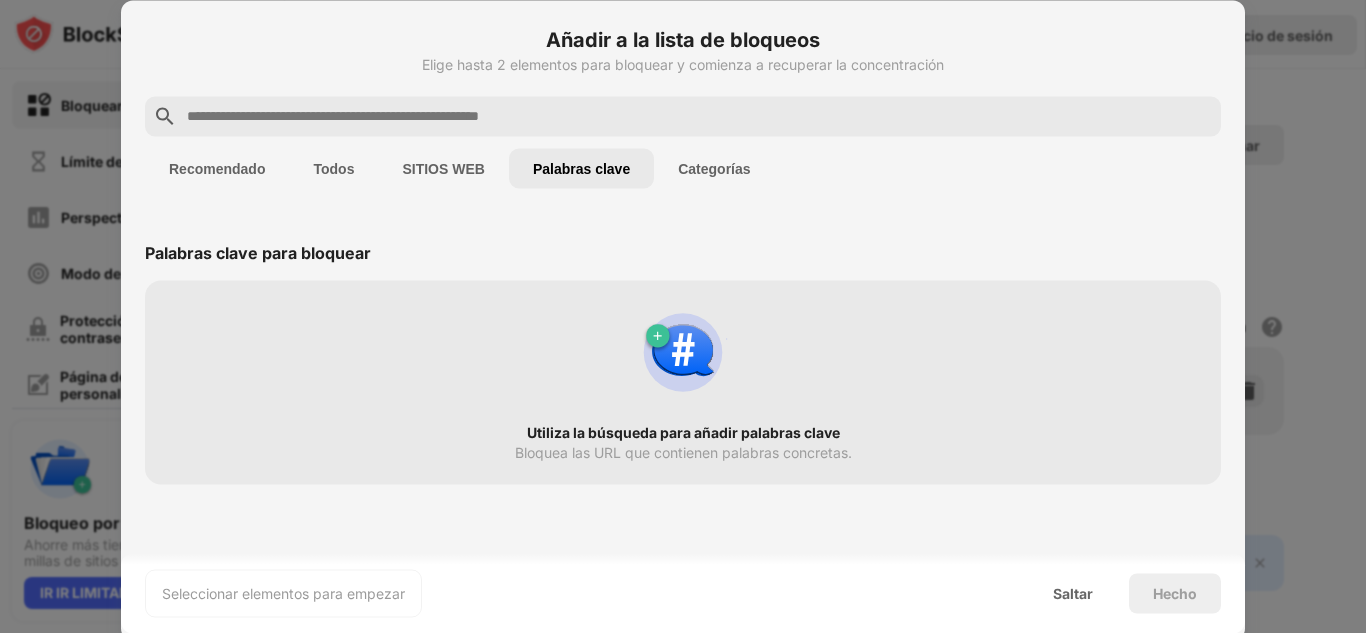 click on "Utiliza la búsqueda para añadir palabras clave Bloquea las URL que contienen palabras concretas." at bounding box center (683, 382) 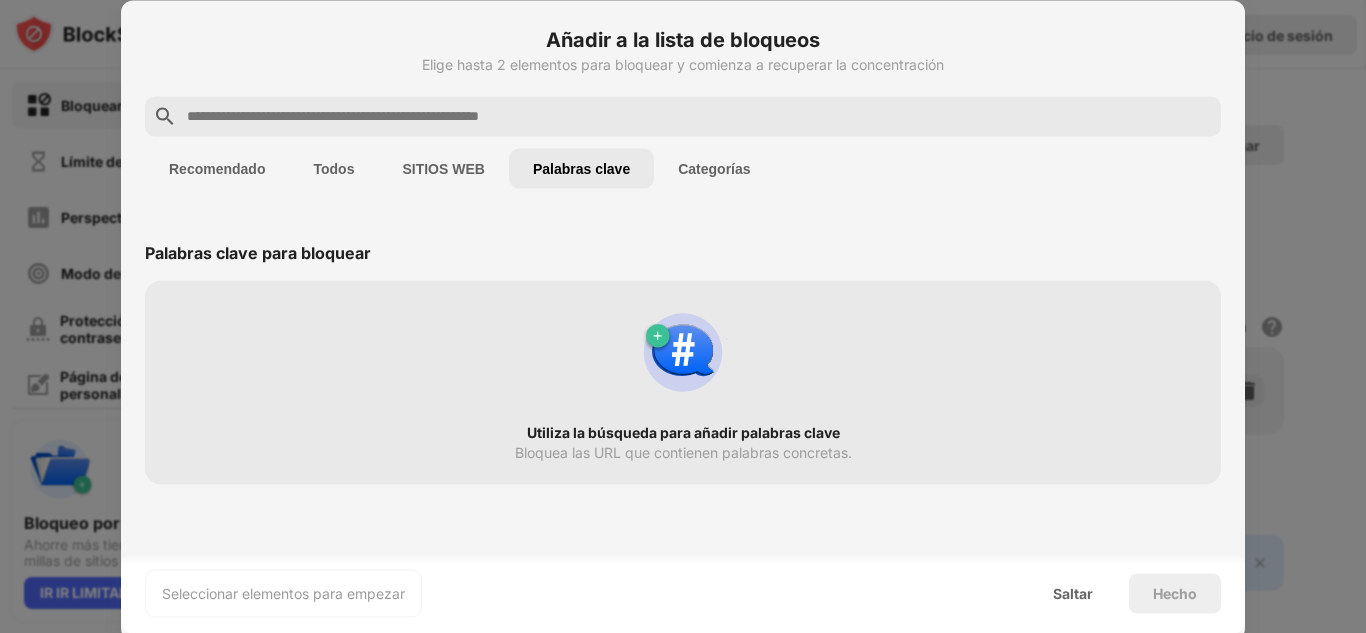 click on "Recomendado" at bounding box center (217, 168) 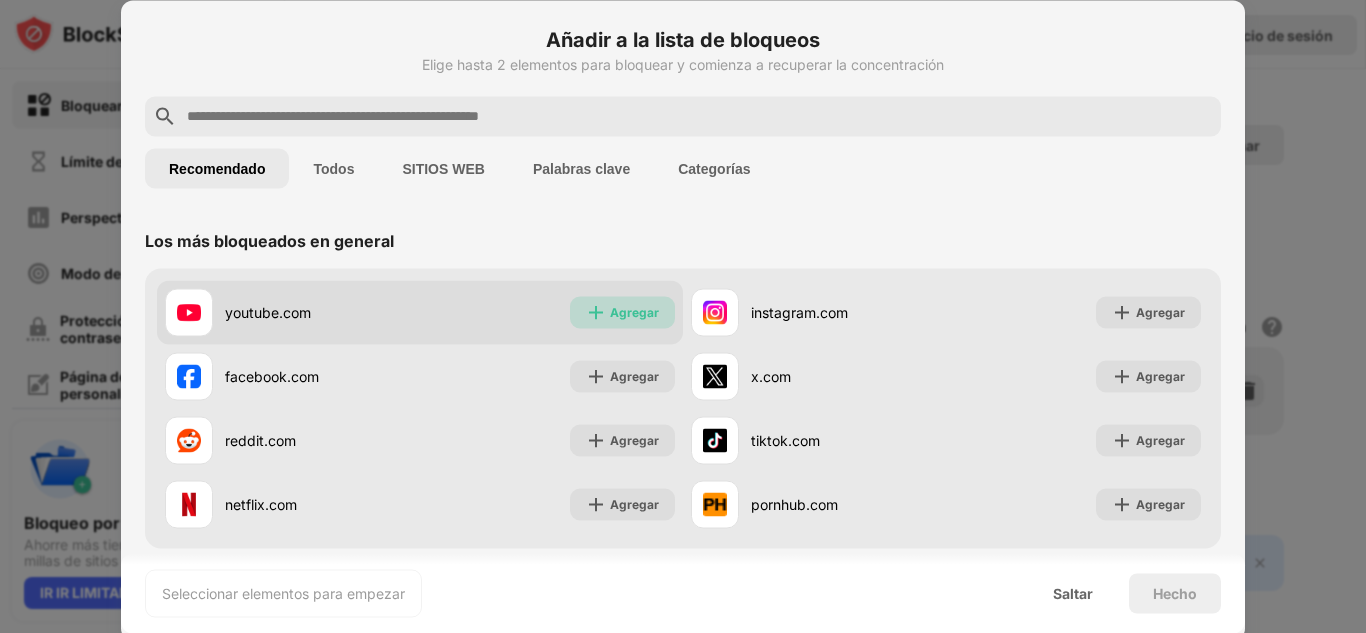 click on "Agregar" at bounding box center [622, 312] 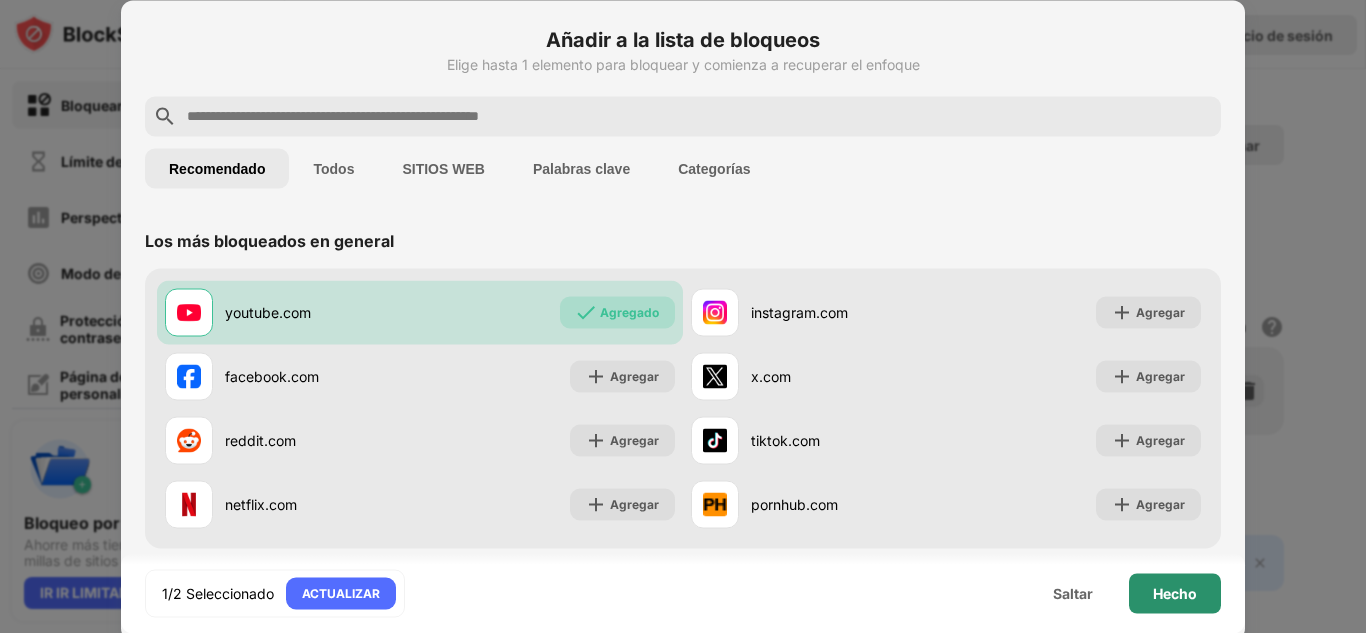 click on "Hecho" at bounding box center [1175, 592] 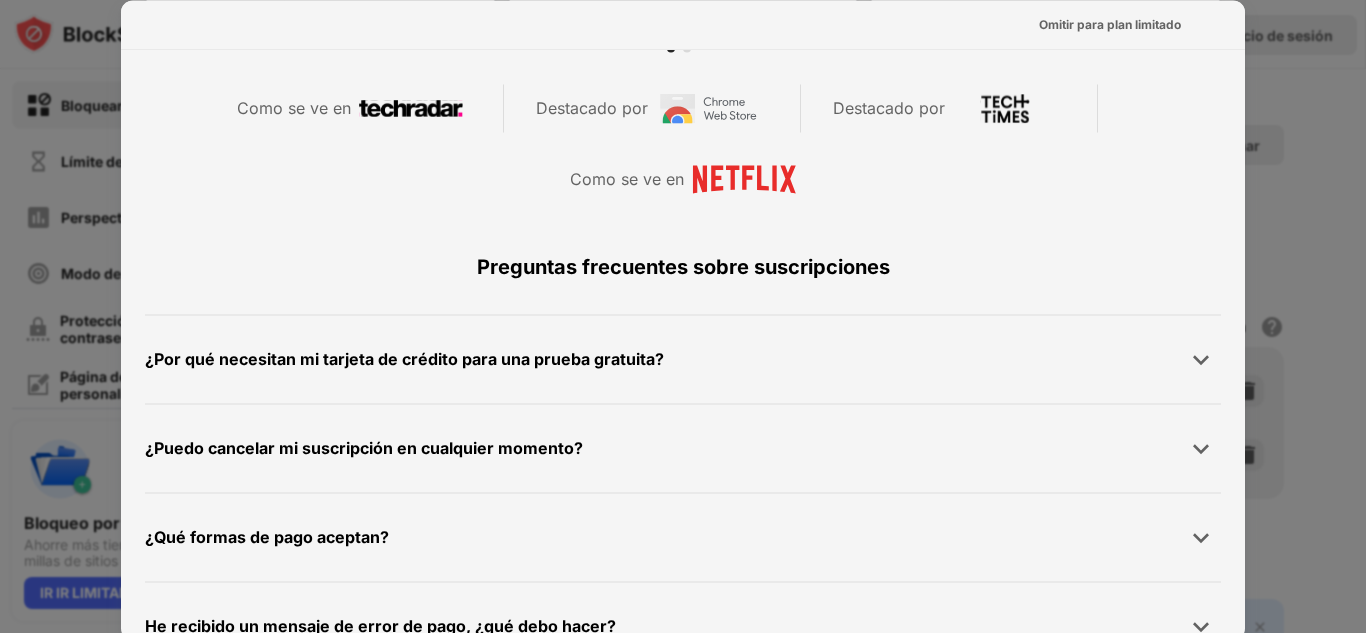 scroll, scrollTop: 0, scrollLeft: 0, axis: both 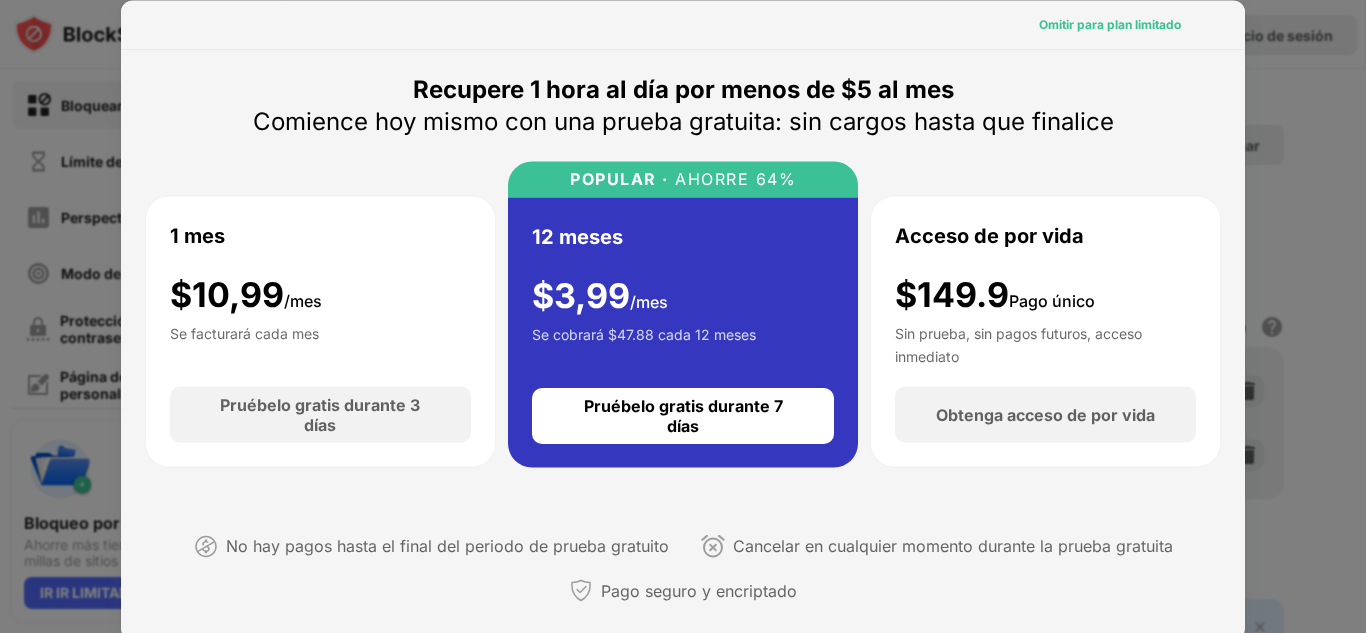 click on "Omitir para plan limitado" at bounding box center (1110, 24) 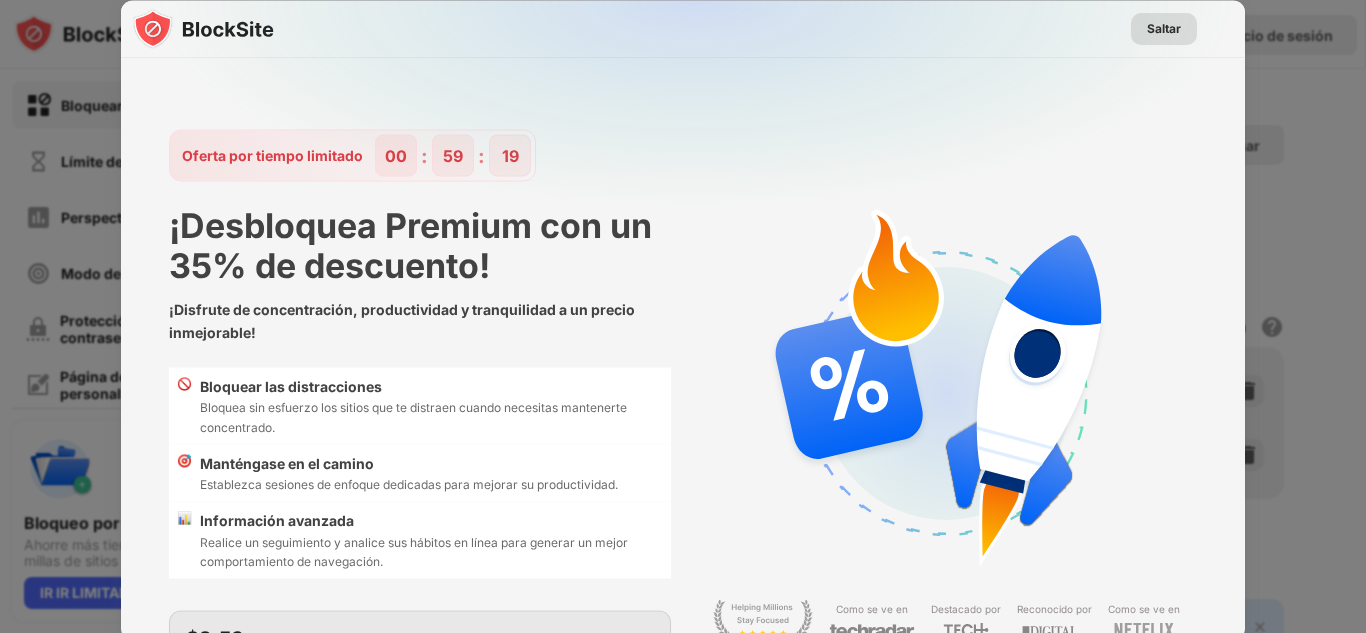 click on "Saltar" at bounding box center (1164, 28) 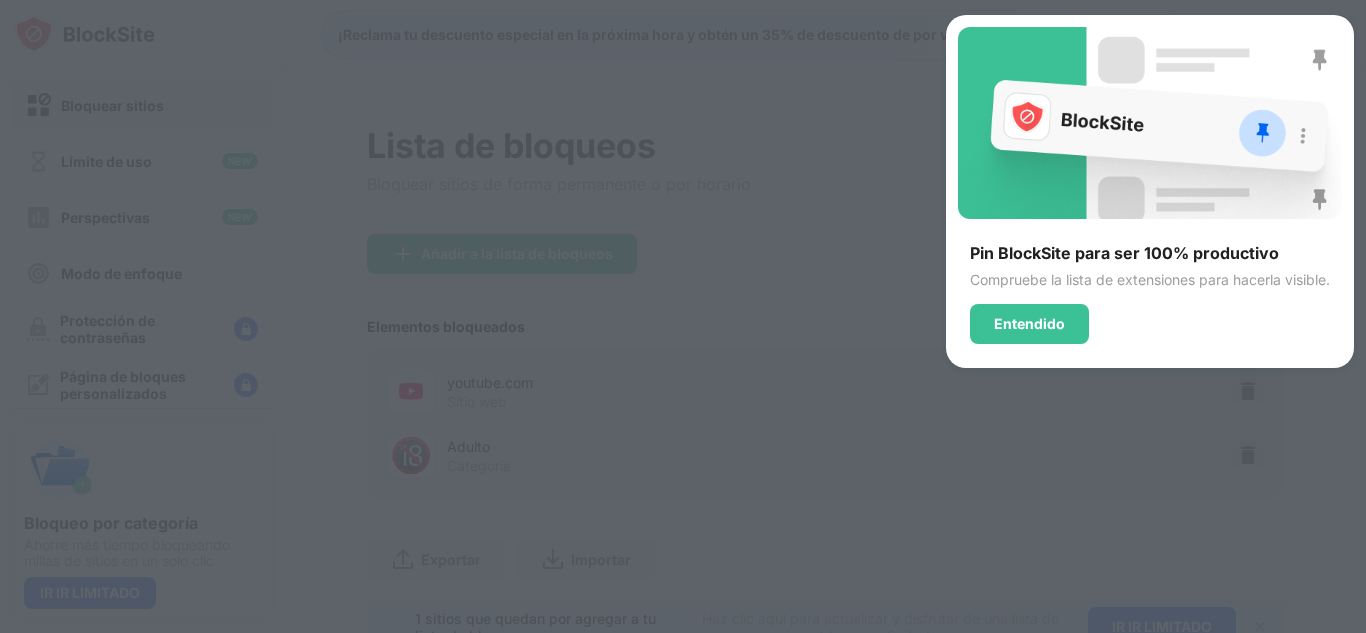 click at bounding box center [683, 316] 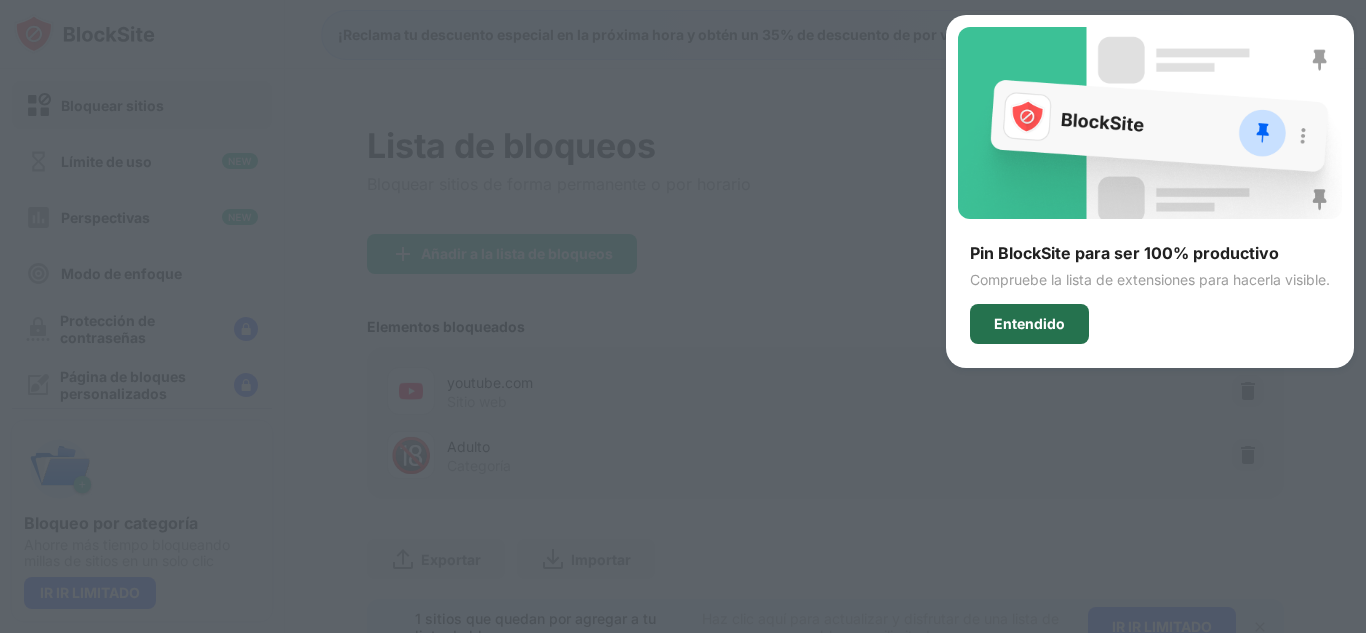 click on "Entendido" at bounding box center [1029, 323] 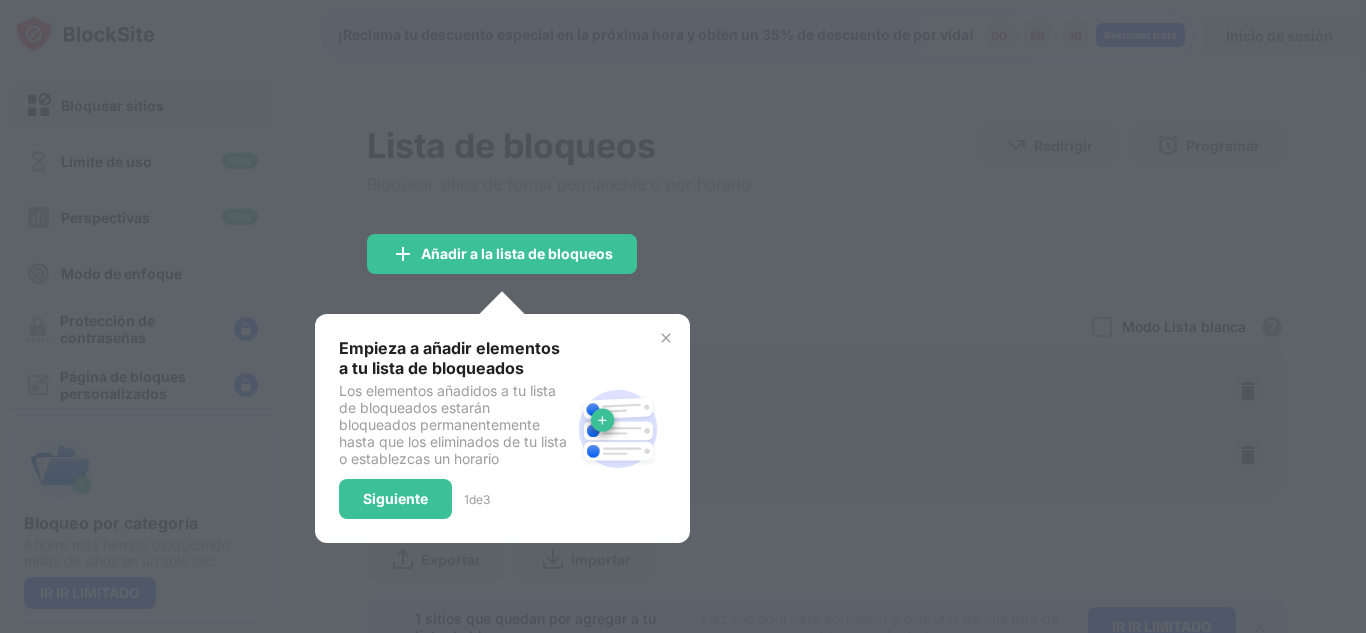 click at bounding box center (683, 316) 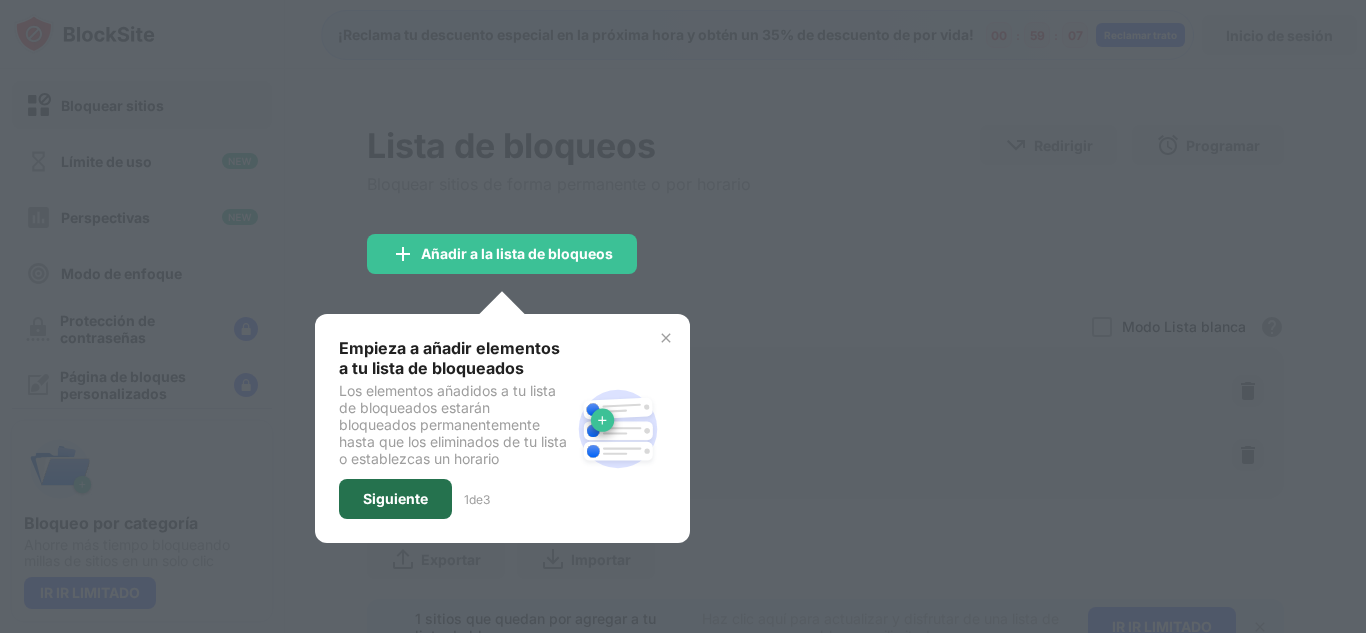 click on "Siguiente" at bounding box center [395, 498] 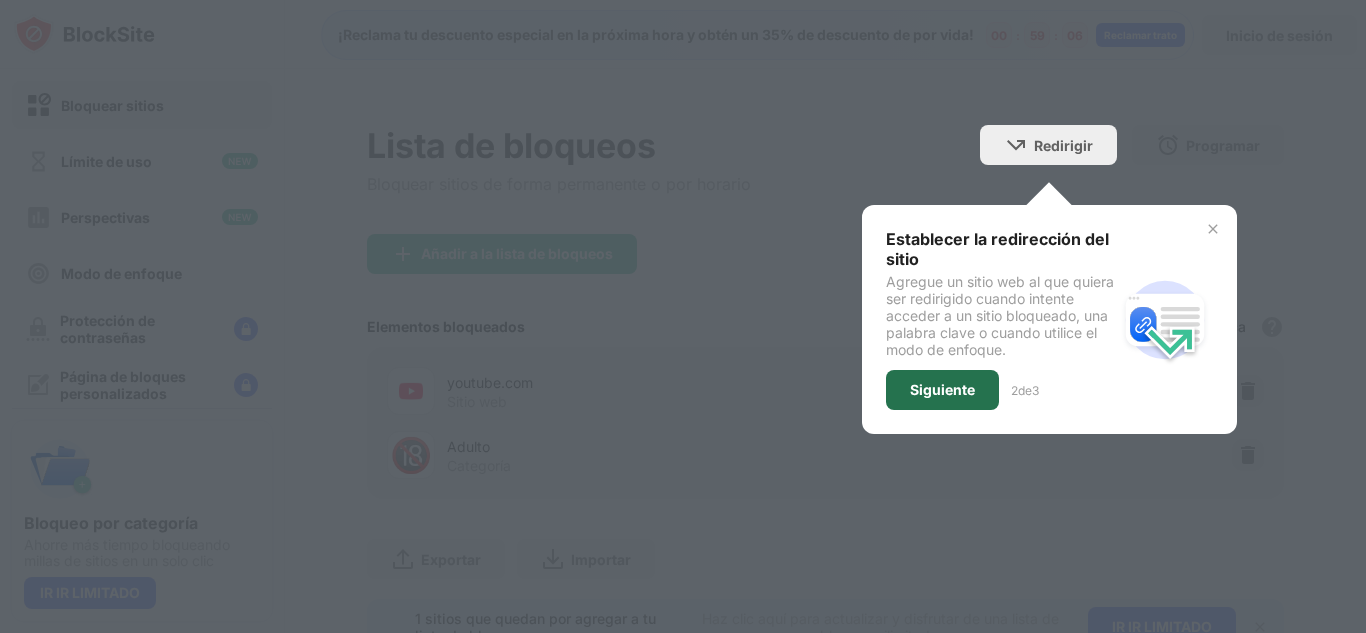 click on "Siguiente" at bounding box center (942, 390) 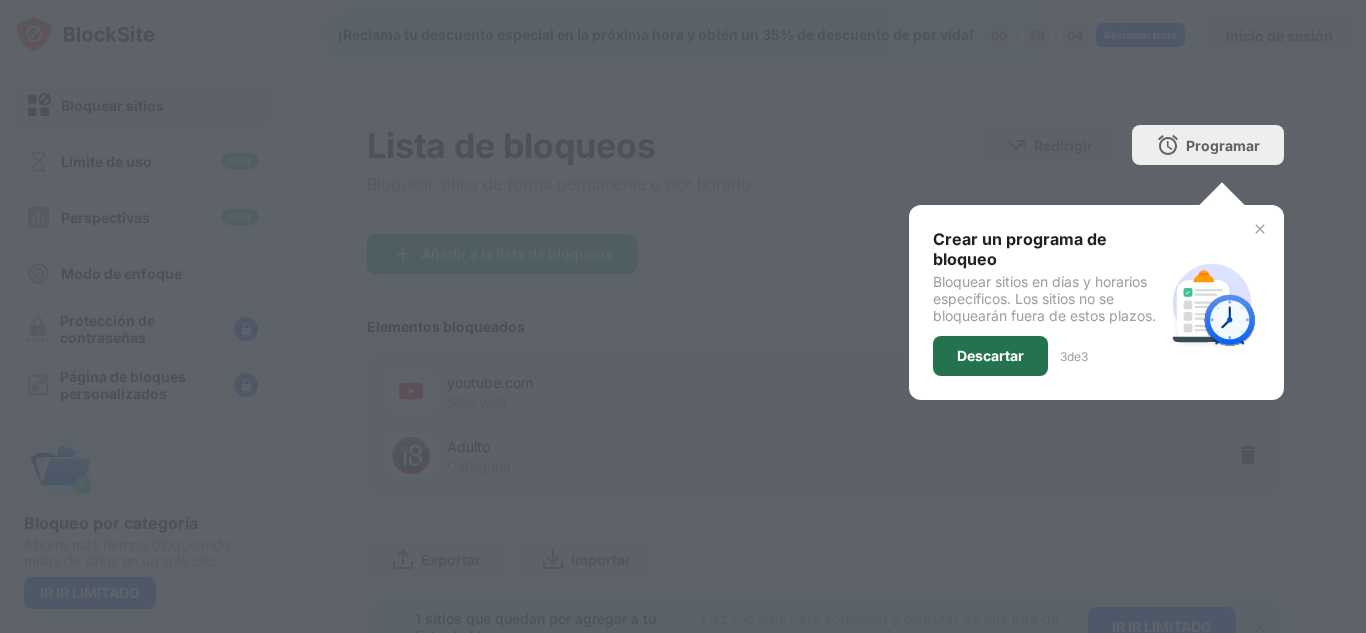 click on "Descartar" at bounding box center [990, 355] 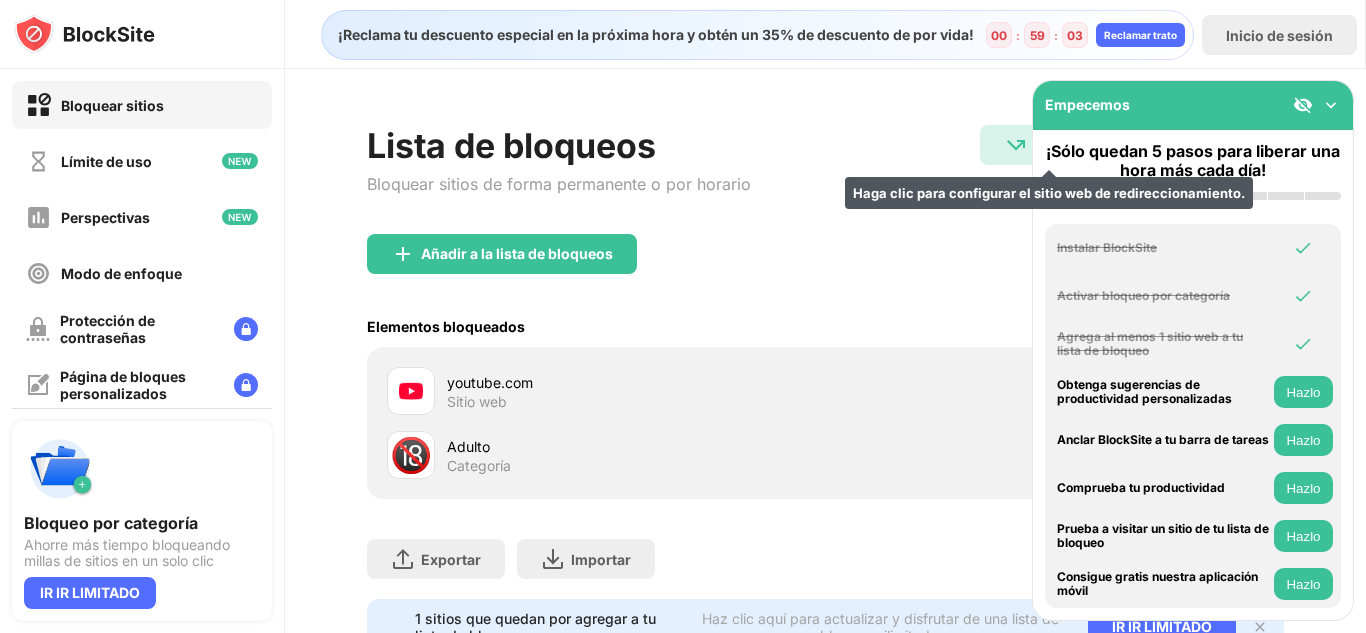 click on "Redirigir Haga clic para configurar el sitio web de redireccionamiento." at bounding box center [1048, 145] 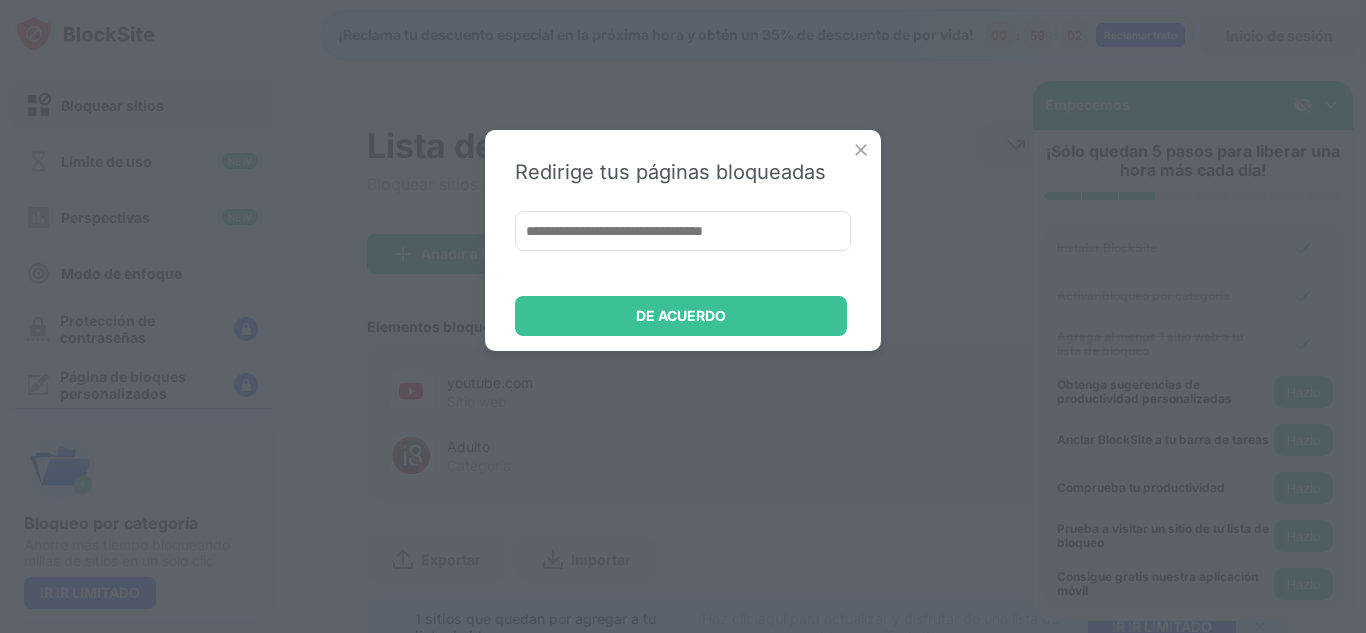 click at bounding box center (683, 231) 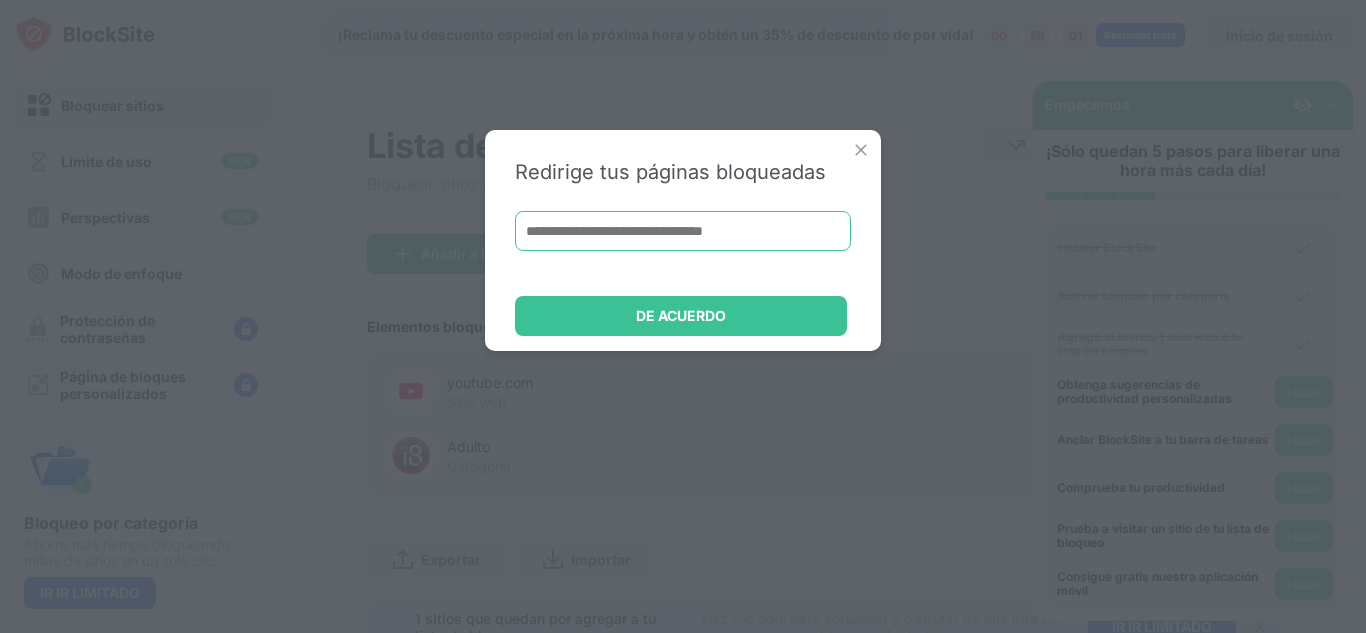 click at bounding box center [683, 231] 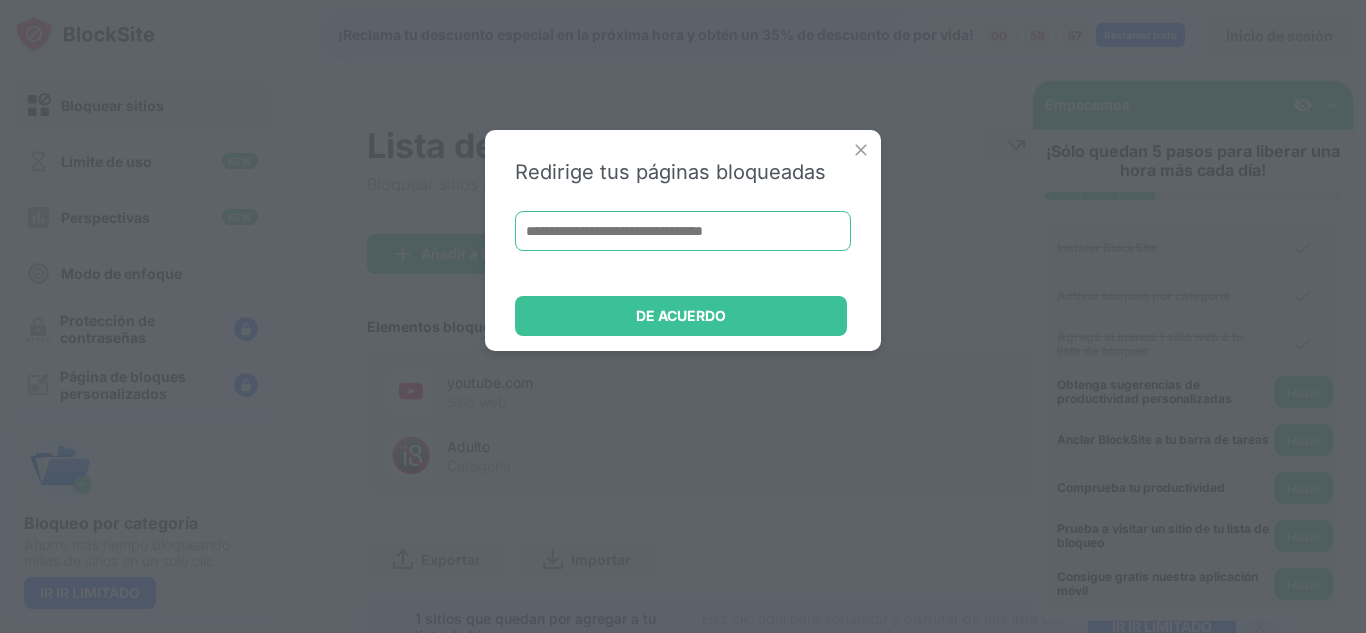 paste on "**********" 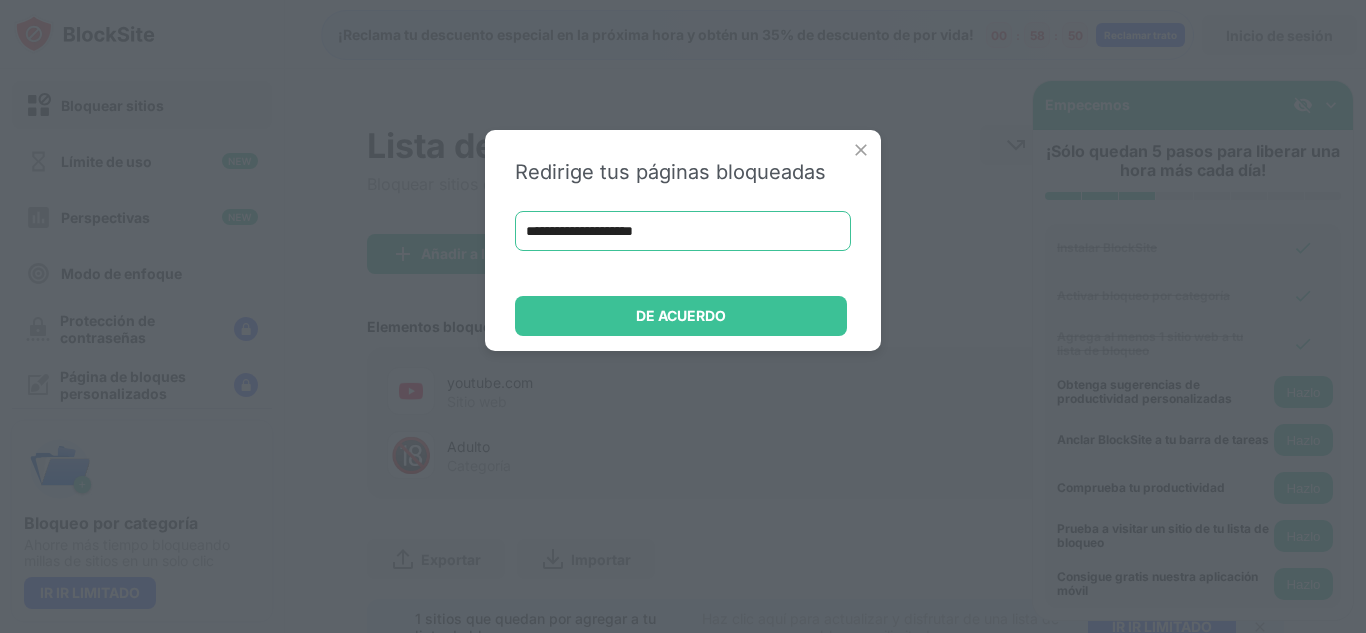 type on "**********" 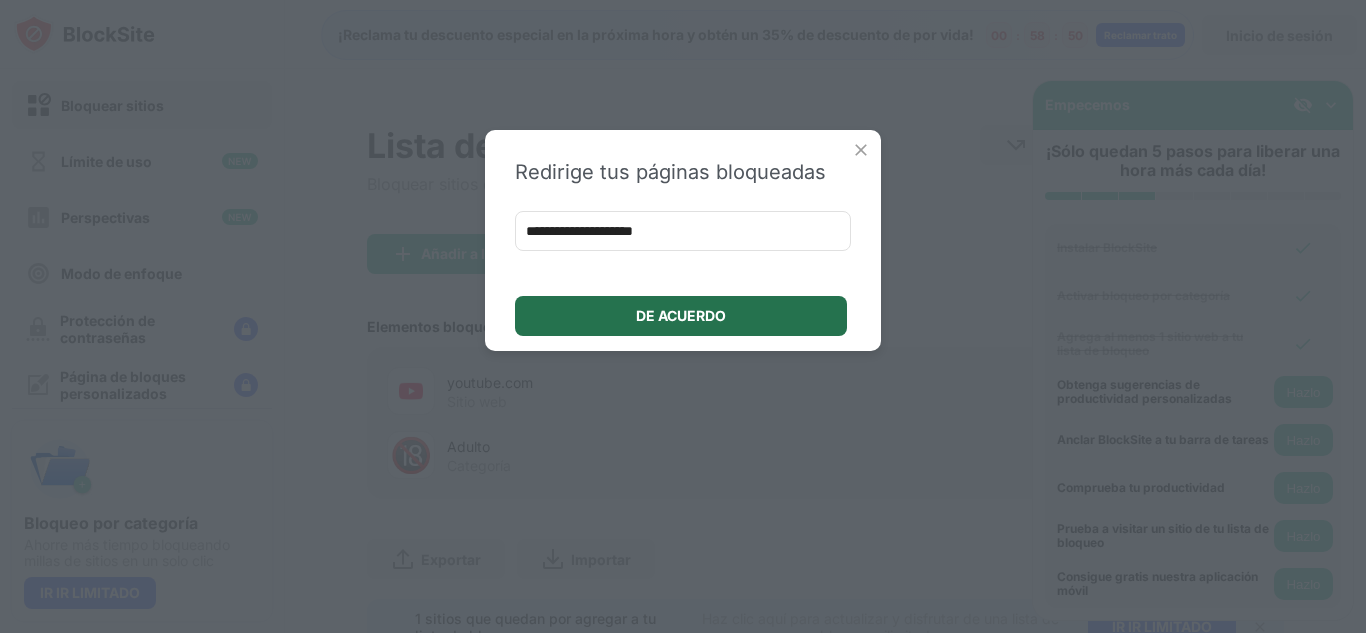 click on "DE ACUERDO" at bounding box center [681, 316] 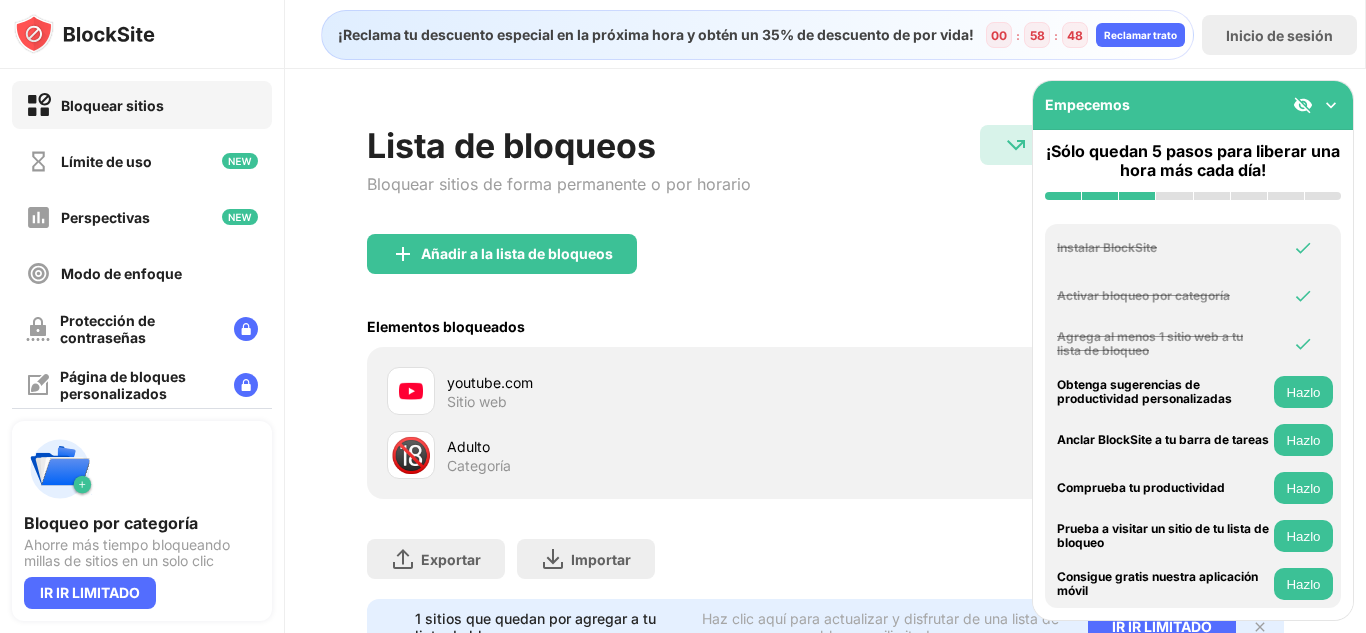 click at bounding box center (1331, 105) 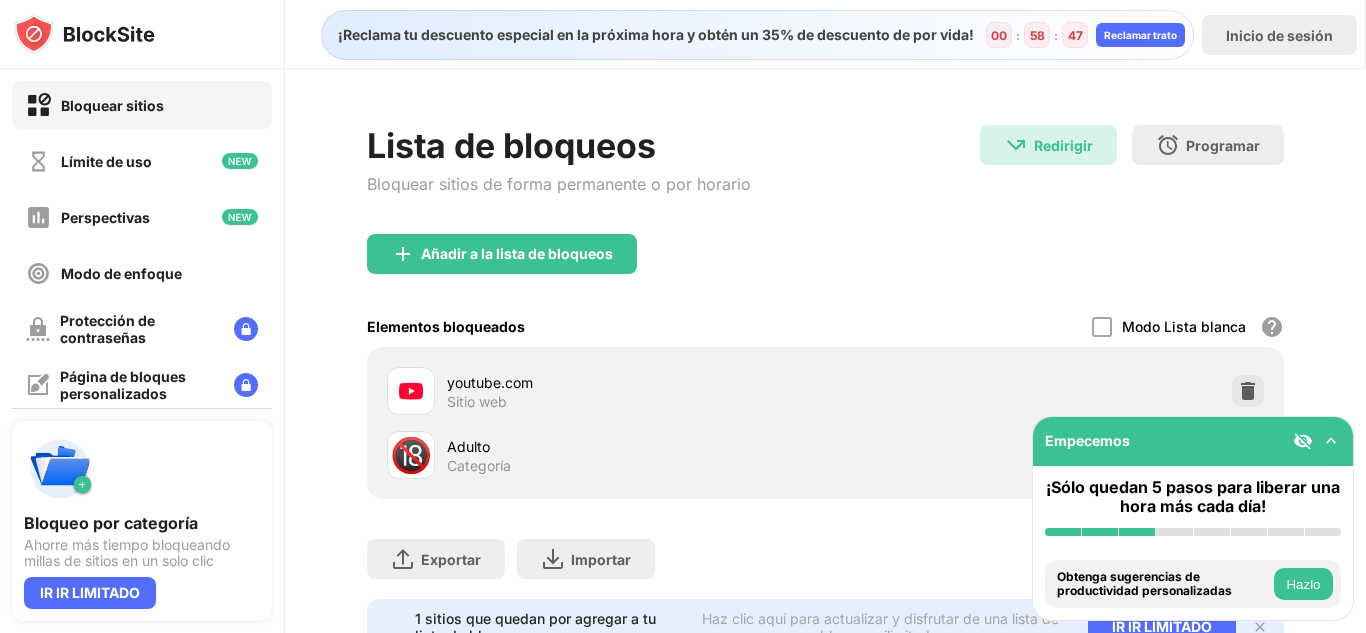 scroll, scrollTop: 93, scrollLeft: 0, axis: vertical 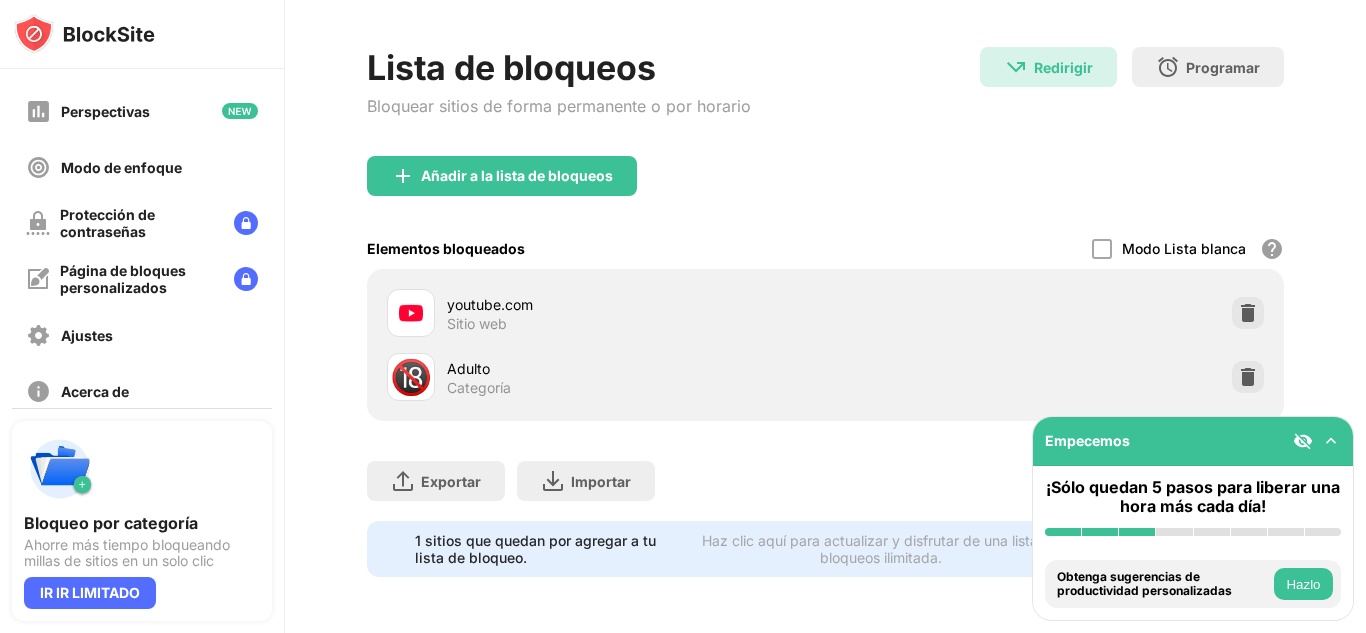 click on "🔞 Adulto Categoría" at bounding box center (825, 377) 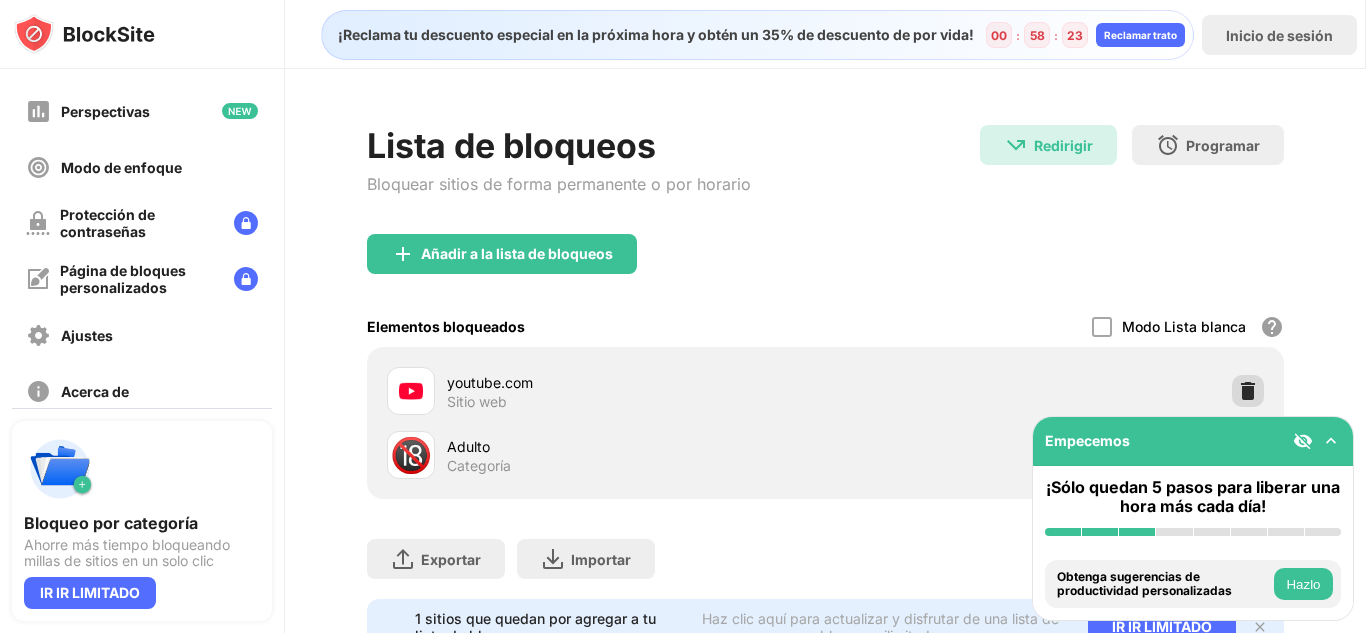 click at bounding box center [1248, 391] 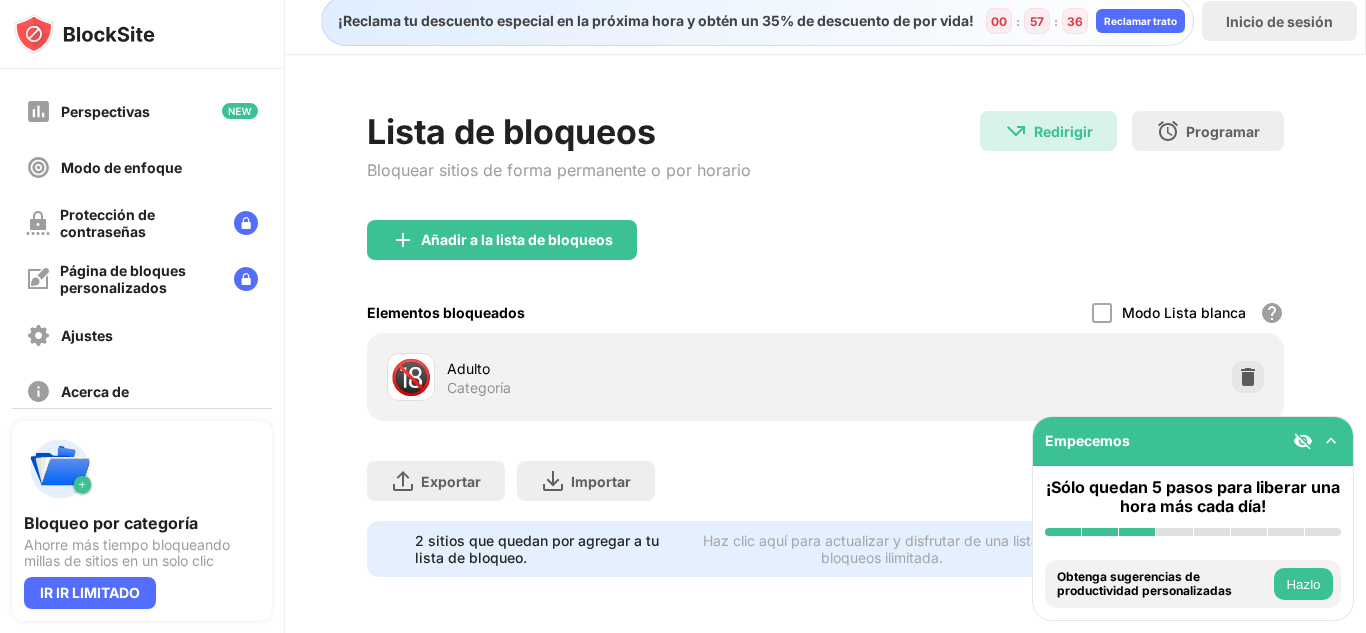 scroll, scrollTop: 0, scrollLeft: 0, axis: both 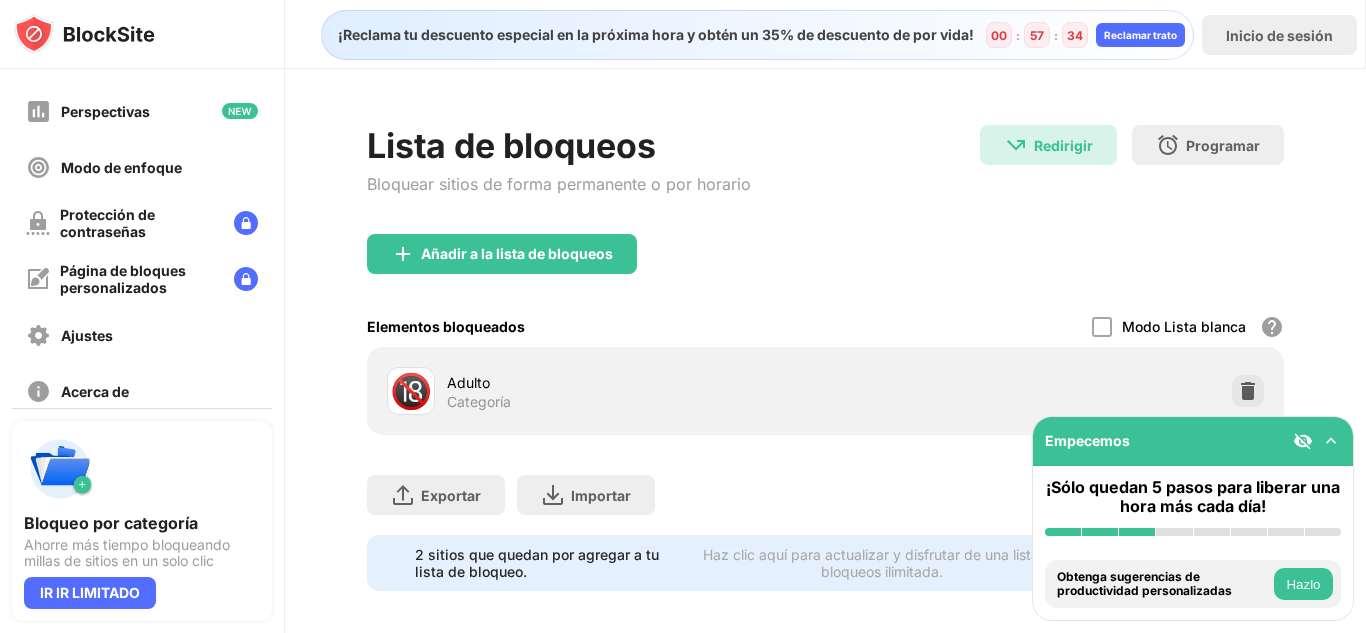 click on "Modo Lista blanca Bloquea todos los sitios web excepto los de tu lista blanca. El modo Lista blanca sólo funciona con URL y no incluye categorías ni palabras clave." at bounding box center [1188, 326] 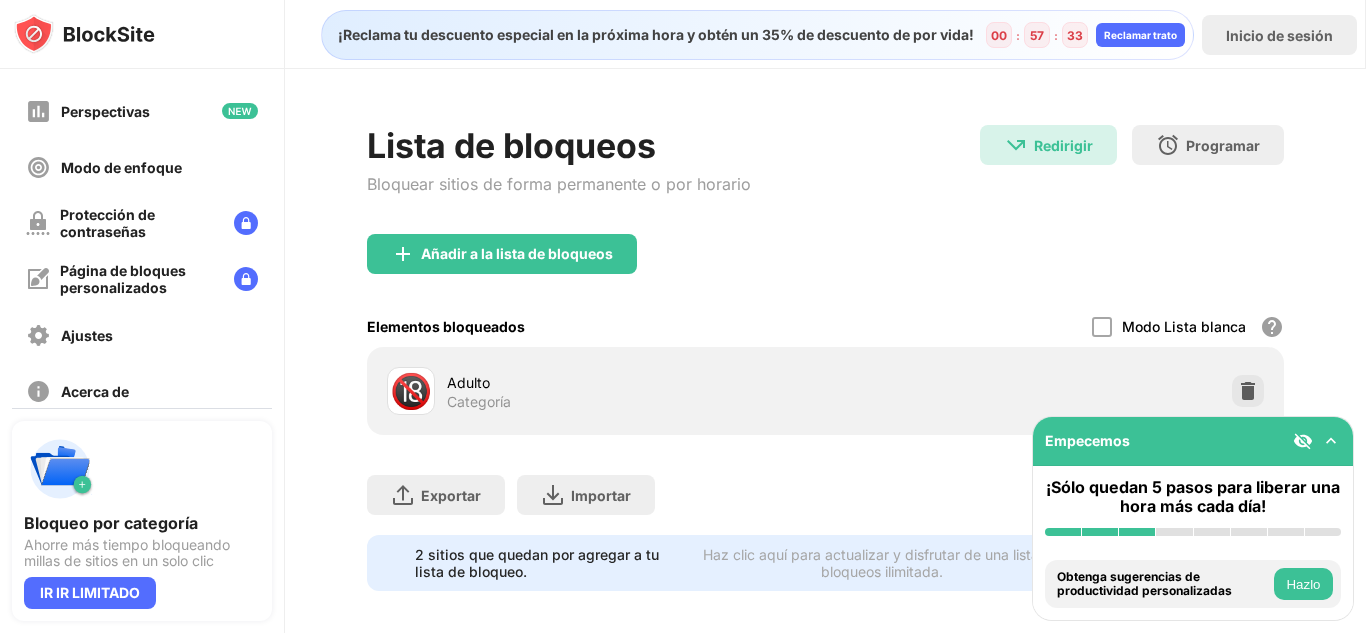 click on "Modo Lista blanca Bloquea todos los sitios web excepto los de tu lista blanca. El modo Lista blanca sólo funciona con URL y no incluye categorías ni palabras clave." at bounding box center (1188, 326) 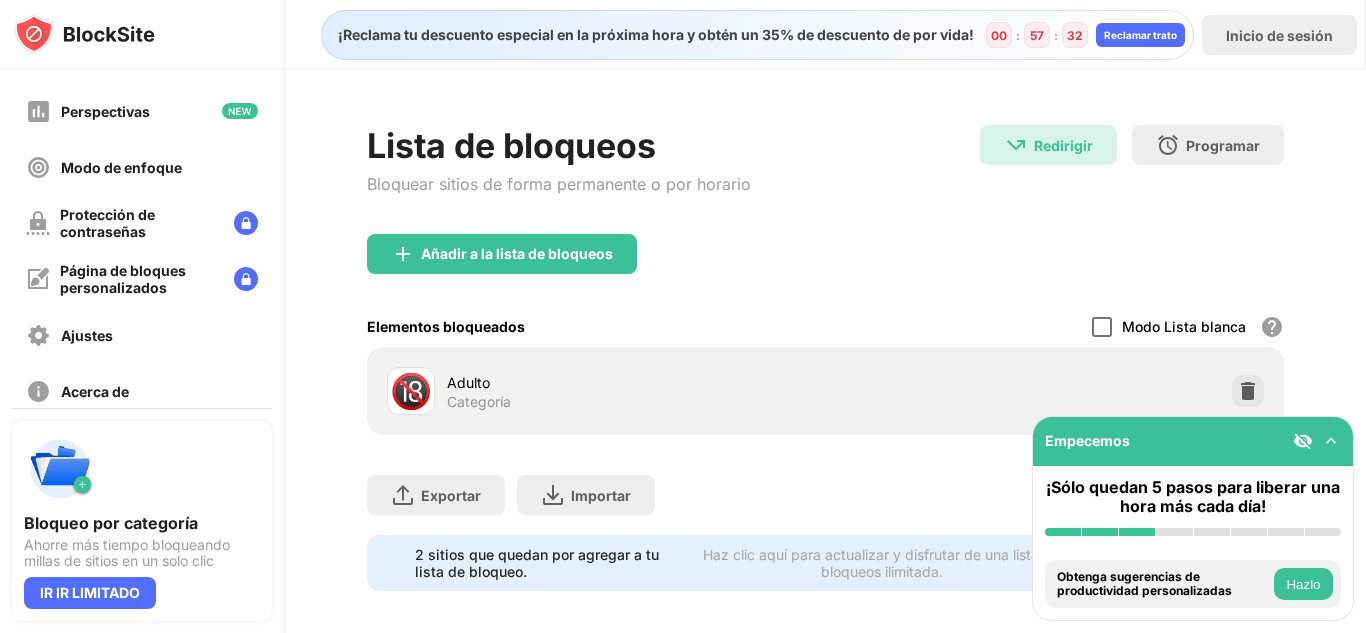 click at bounding box center (1102, 327) 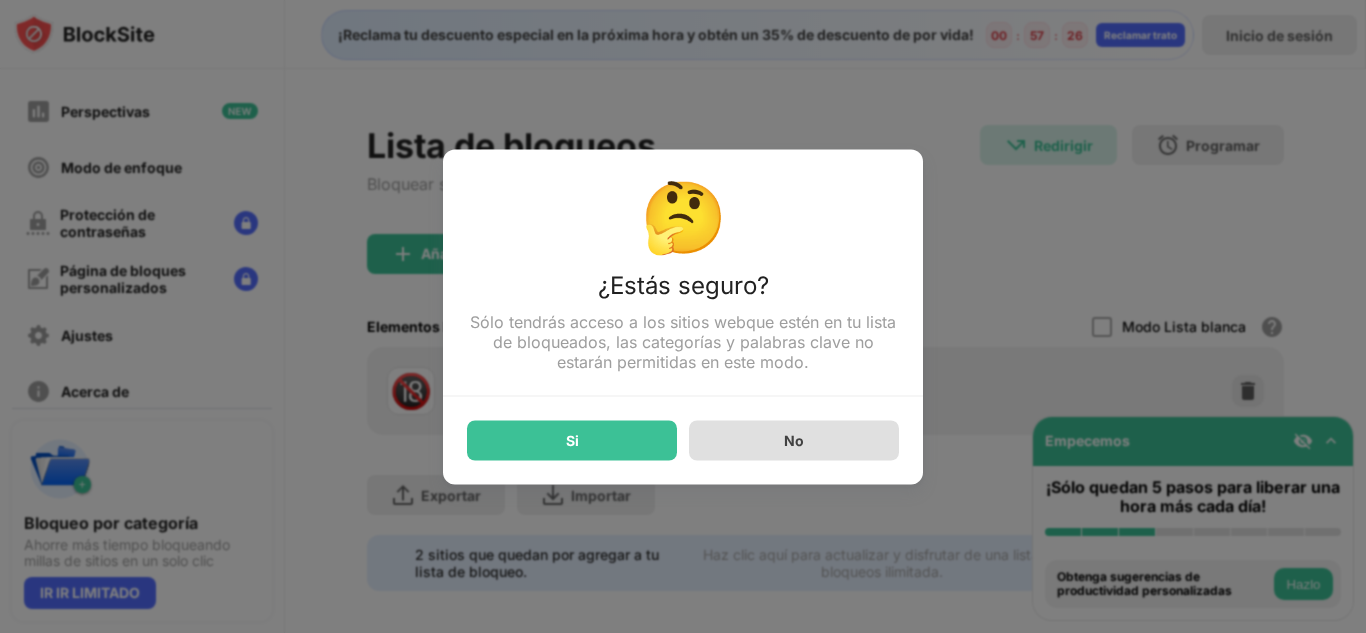 click on "No" at bounding box center [794, 440] 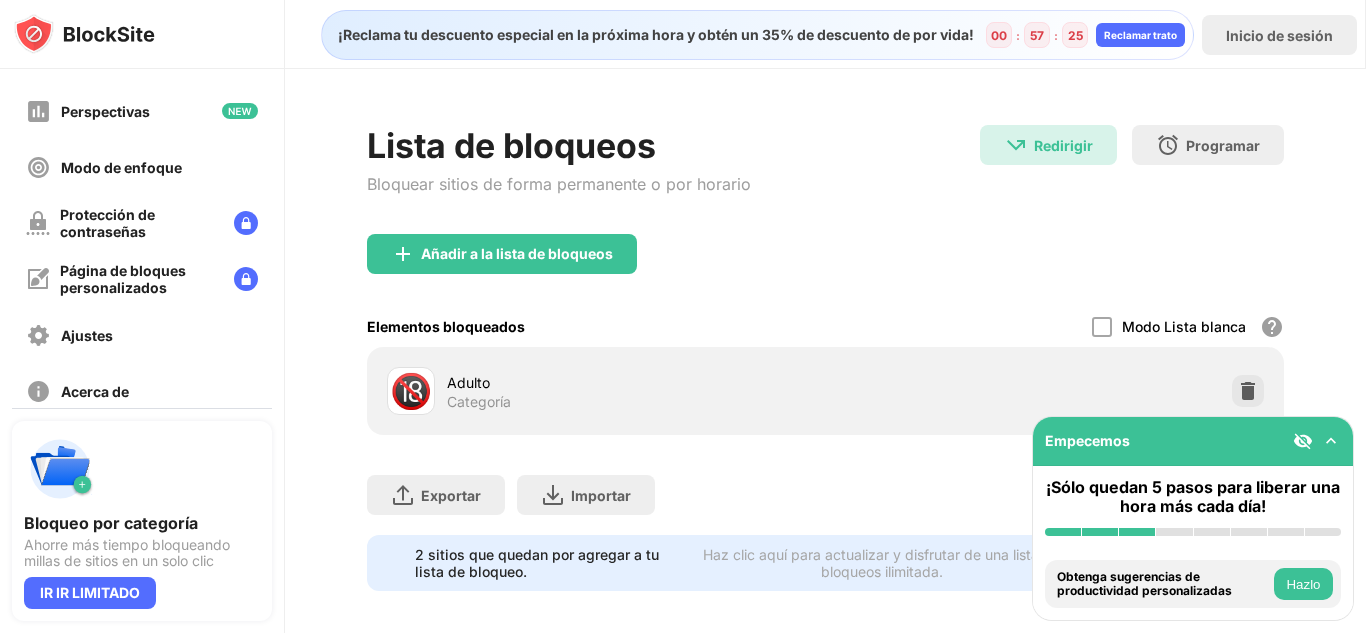 scroll, scrollTop: 26, scrollLeft: 0, axis: vertical 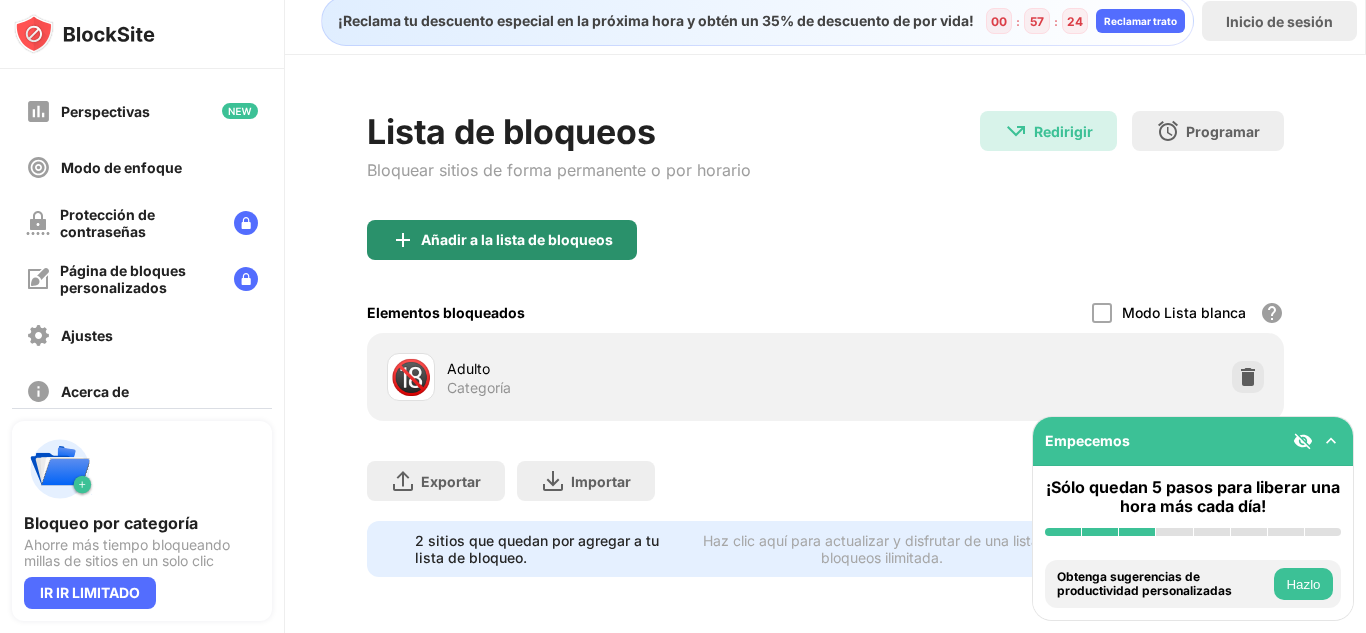 click on "Añadir a la lista de bloqueos" at bounding box center [517, 239] 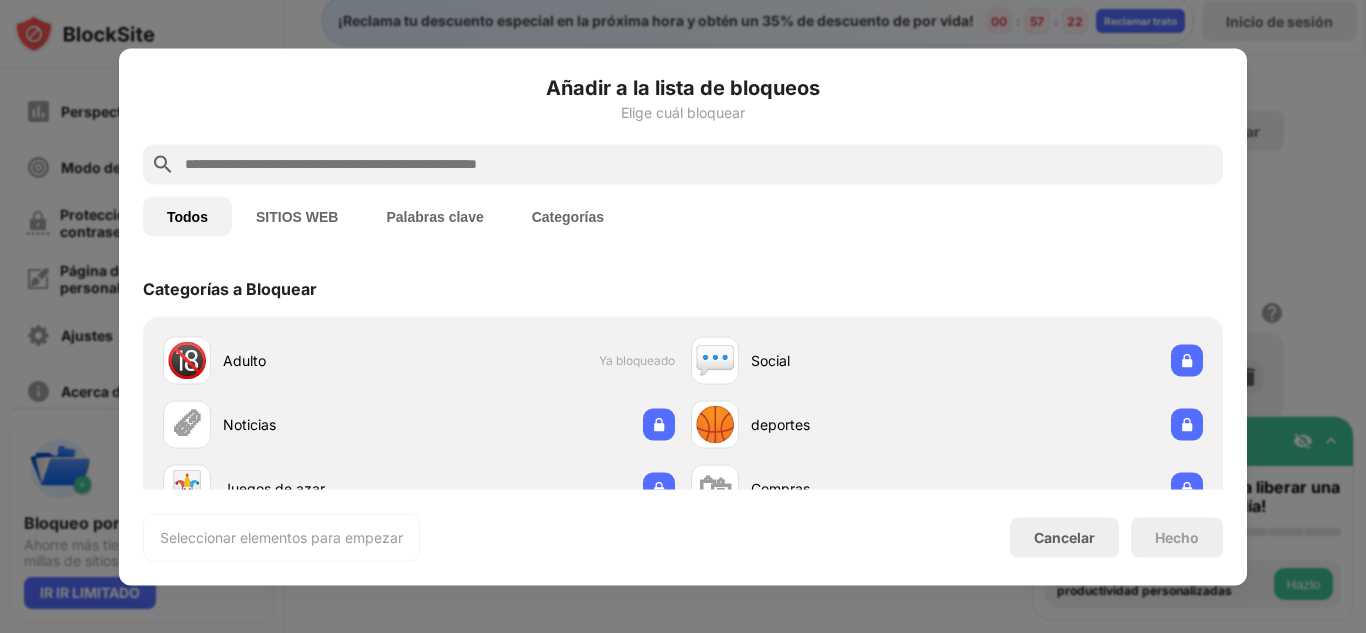 click on "Palabras clave" at bounding box center (297, 216) 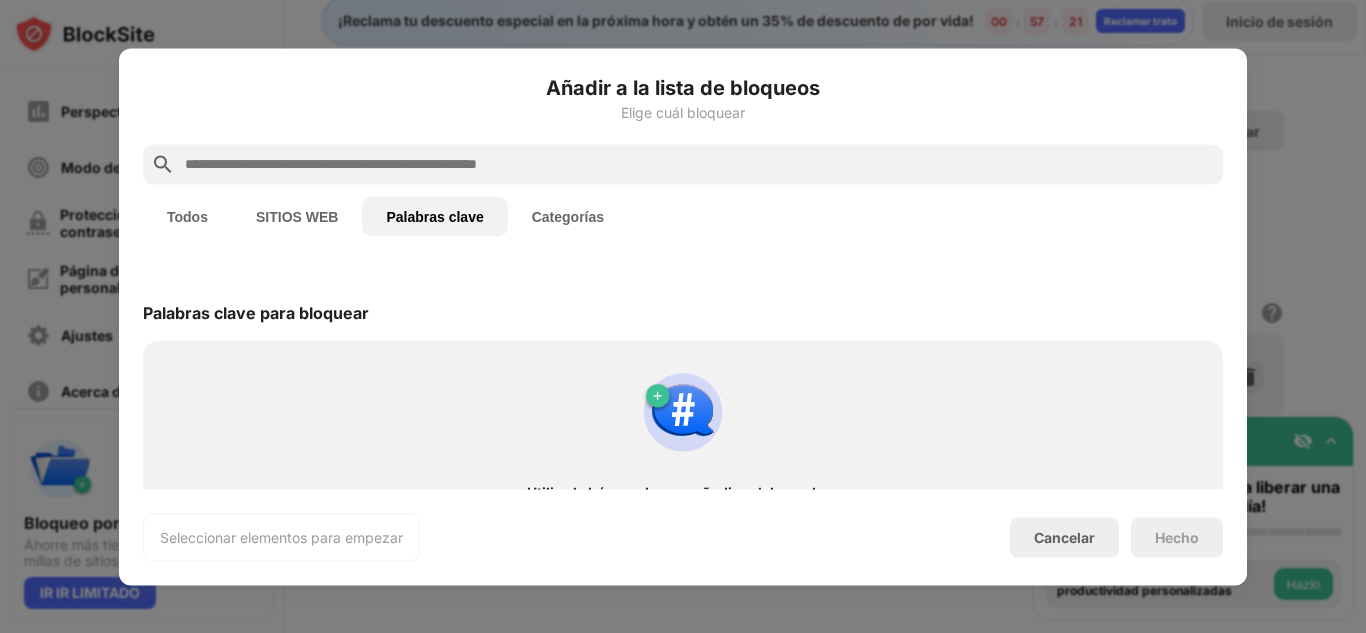 click at bounding box center [683, 412] 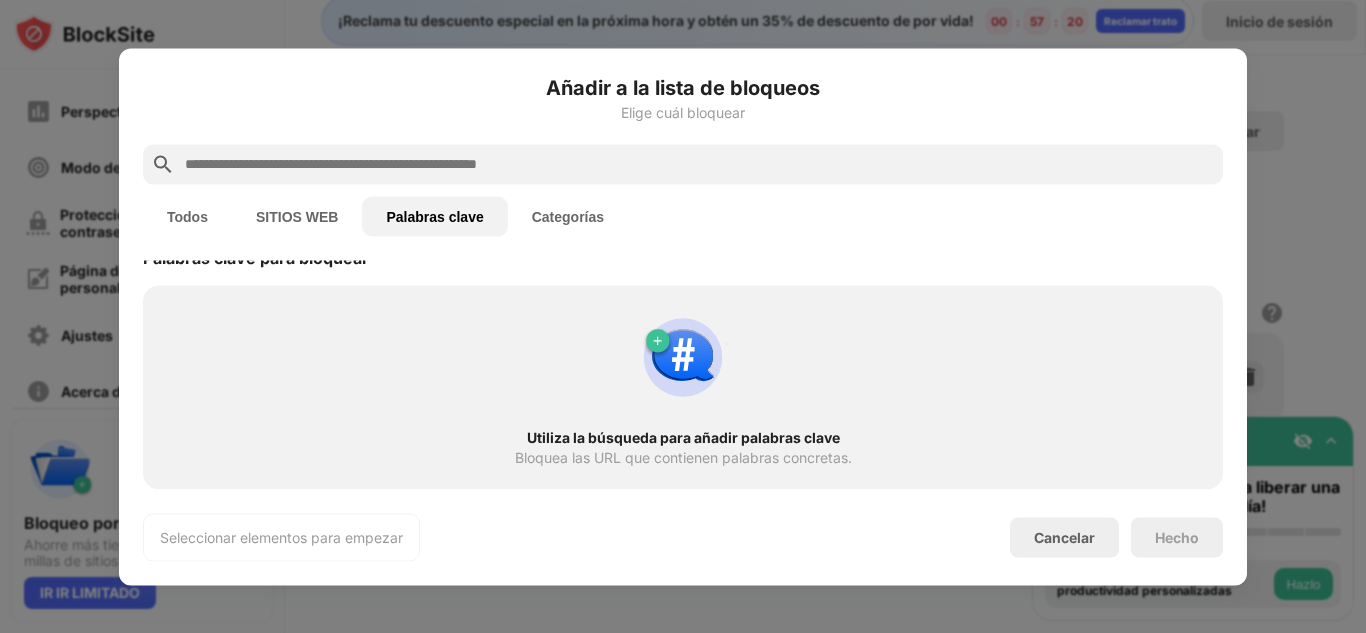 click on "Utiliza la búsqueda para añadir palabras clave Bloquea las URL que contienen palabras concretas." at bounding box center (683, 387) 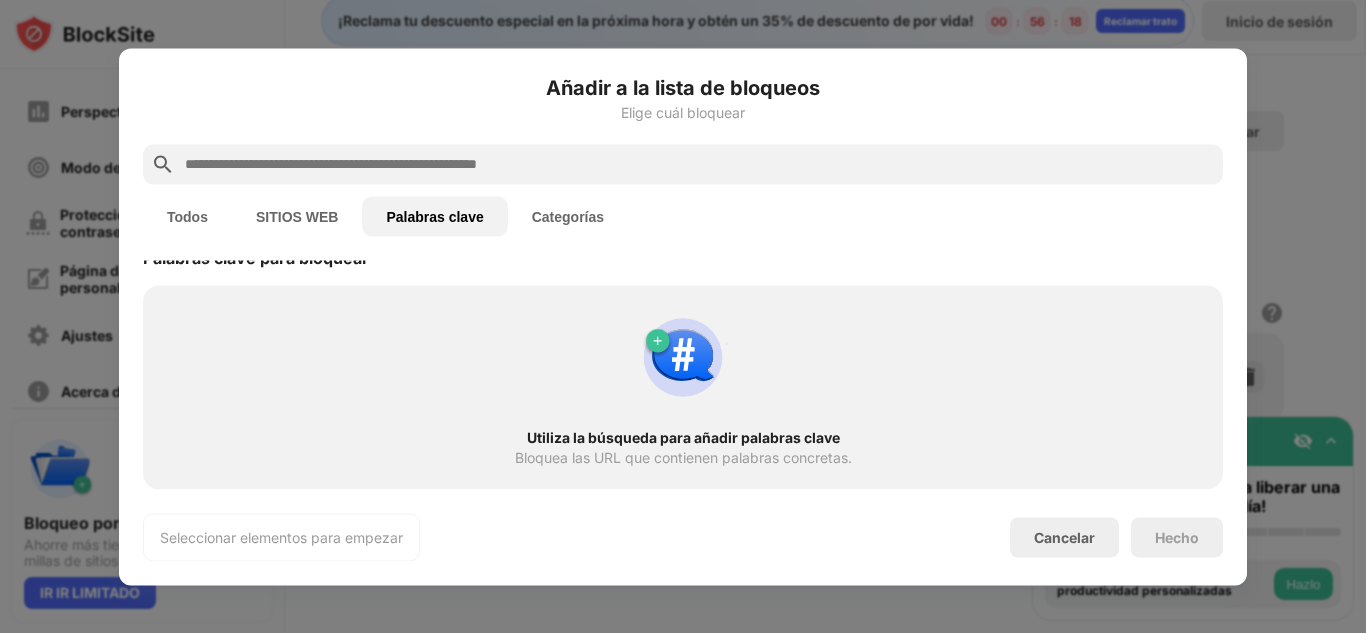 click at bounding box center (683, 357) 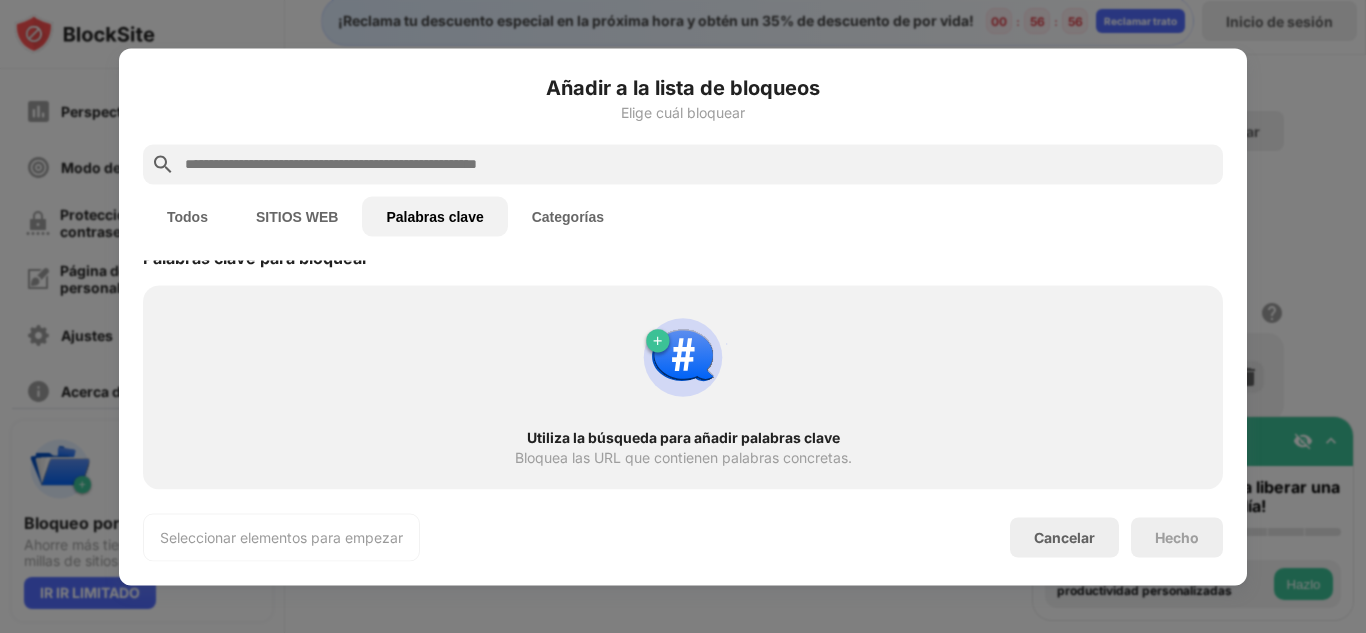 click on "Categorías" at bounding box center [187, 216] 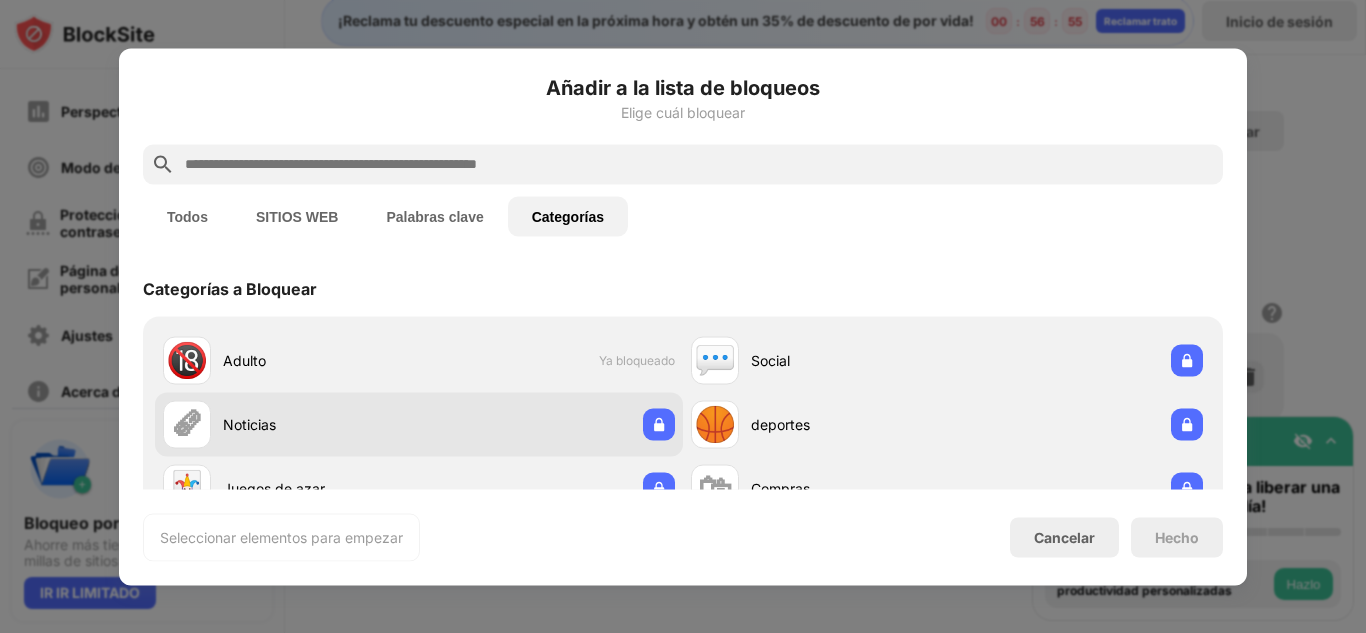 scroll, scrollTop: 67, scrollLeft: 0, axis: vertical 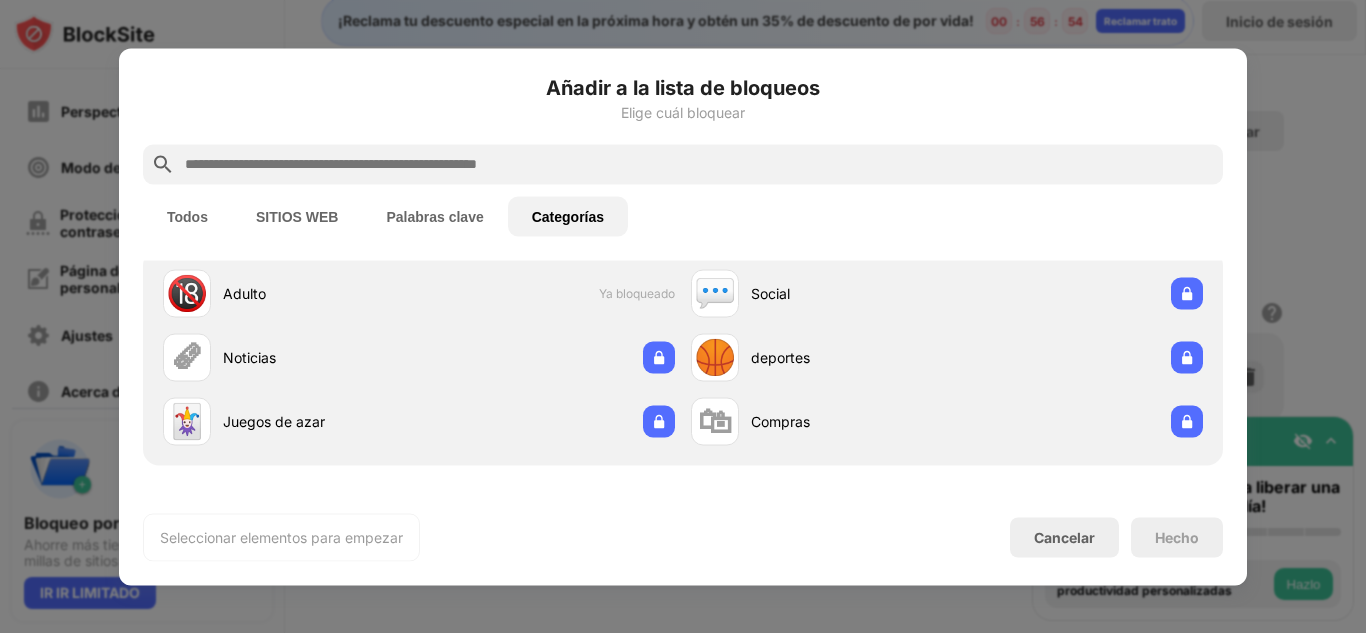 click on "Todos" at bounding box center [187, 216] 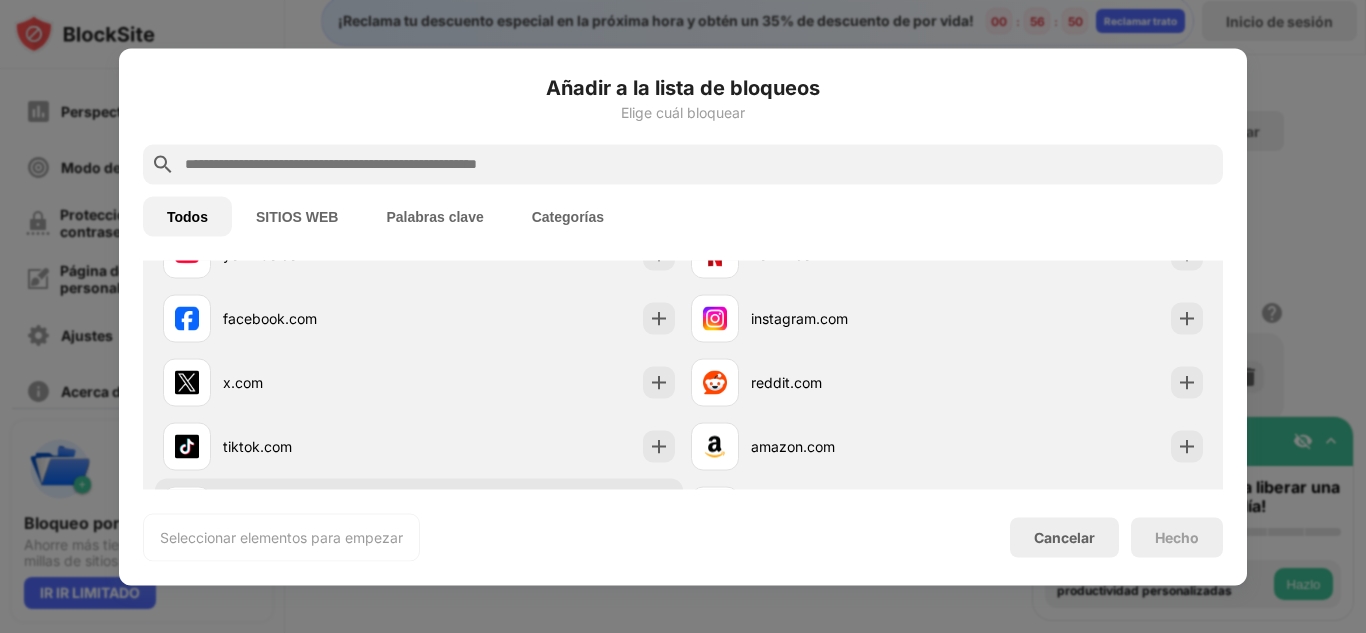 scroll, scrollTop: 393, scrollLeft: 0, axis: vertical 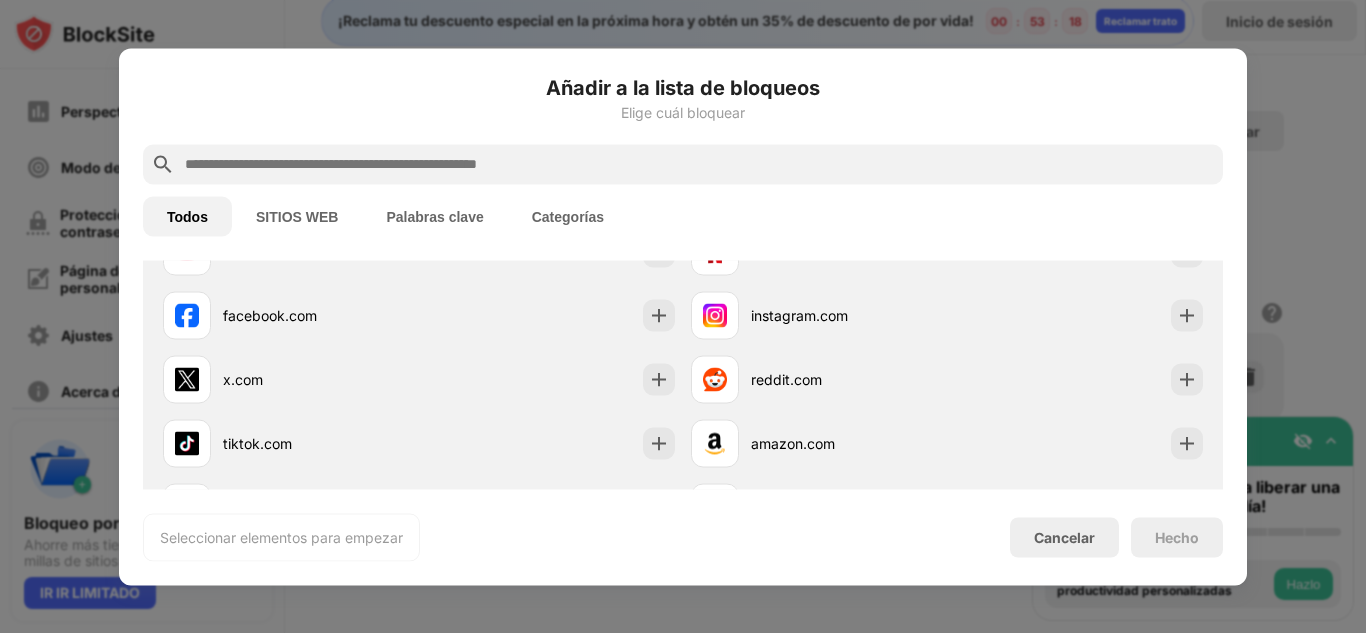 click at bounding box center [683, 316] 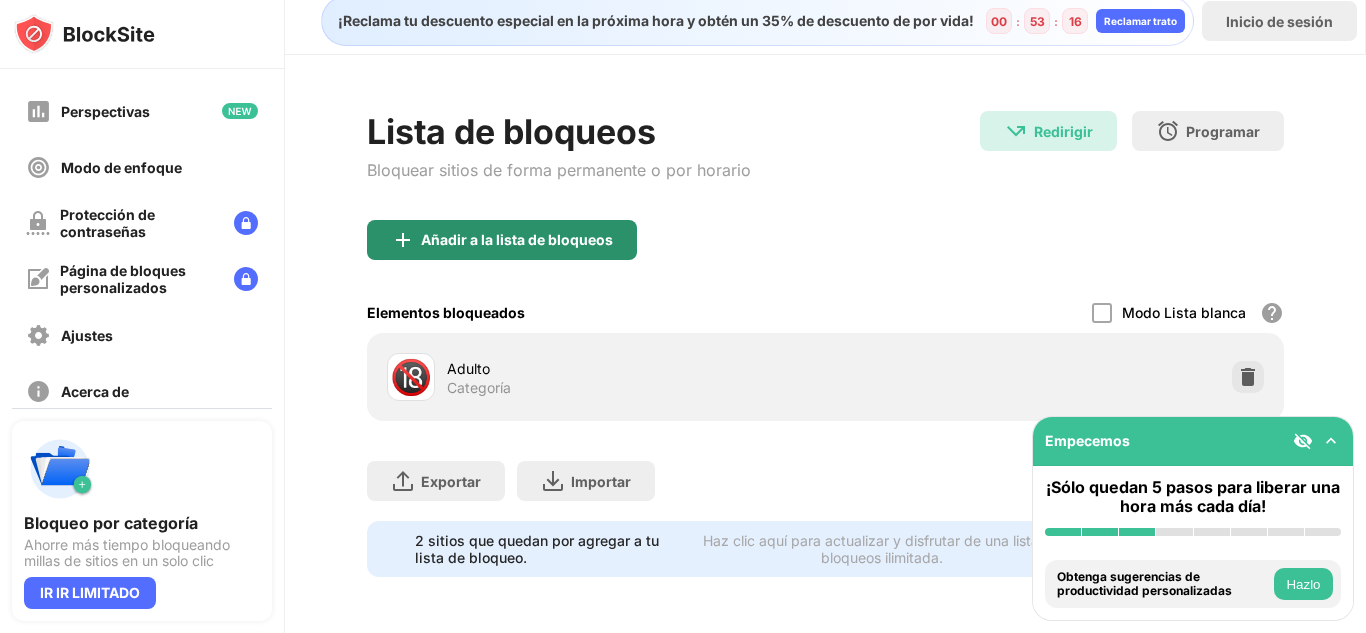 click on "Añadir a la lista de bloqueos" at bounding box center [517, 239] 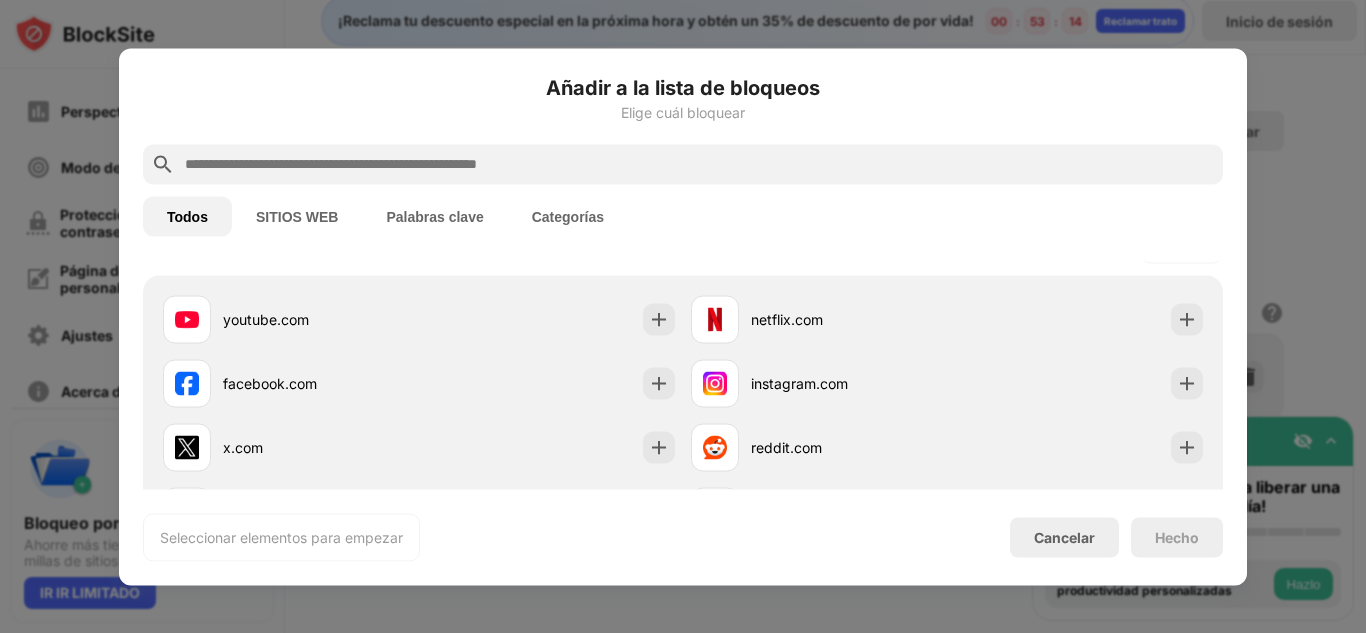scroll, scrollTop: 324, scrollLeft: 0, axis: vertical 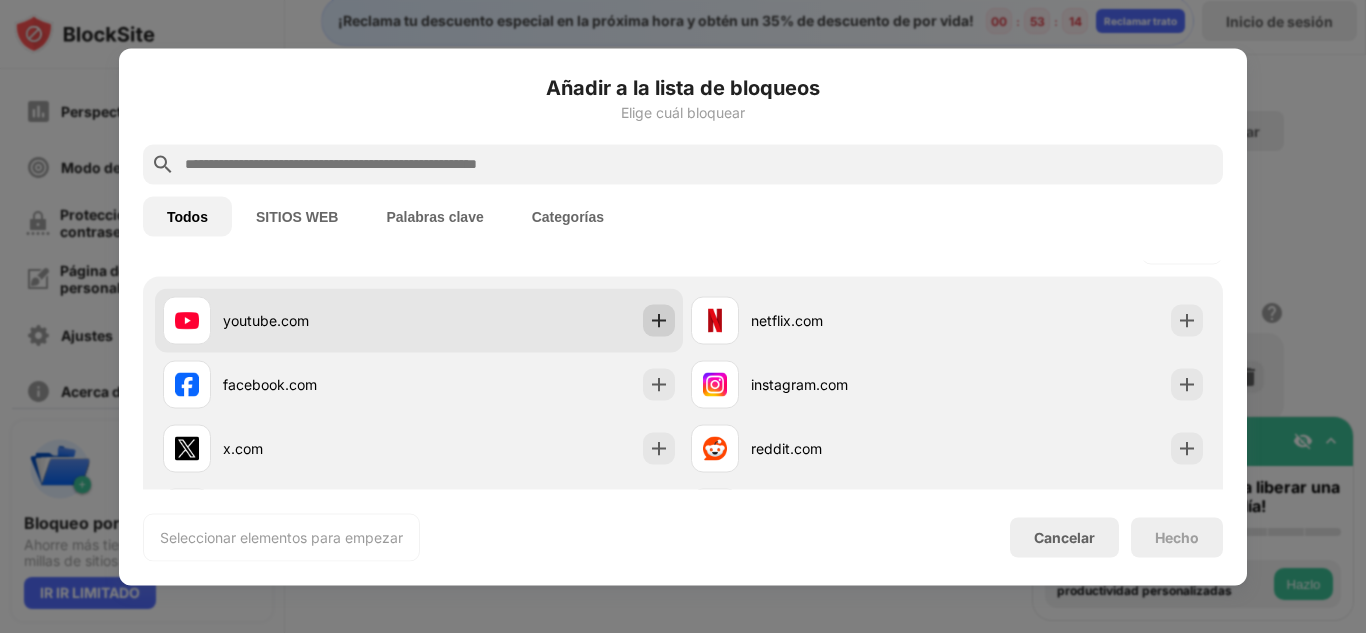 click at bounding box center (659, 320) 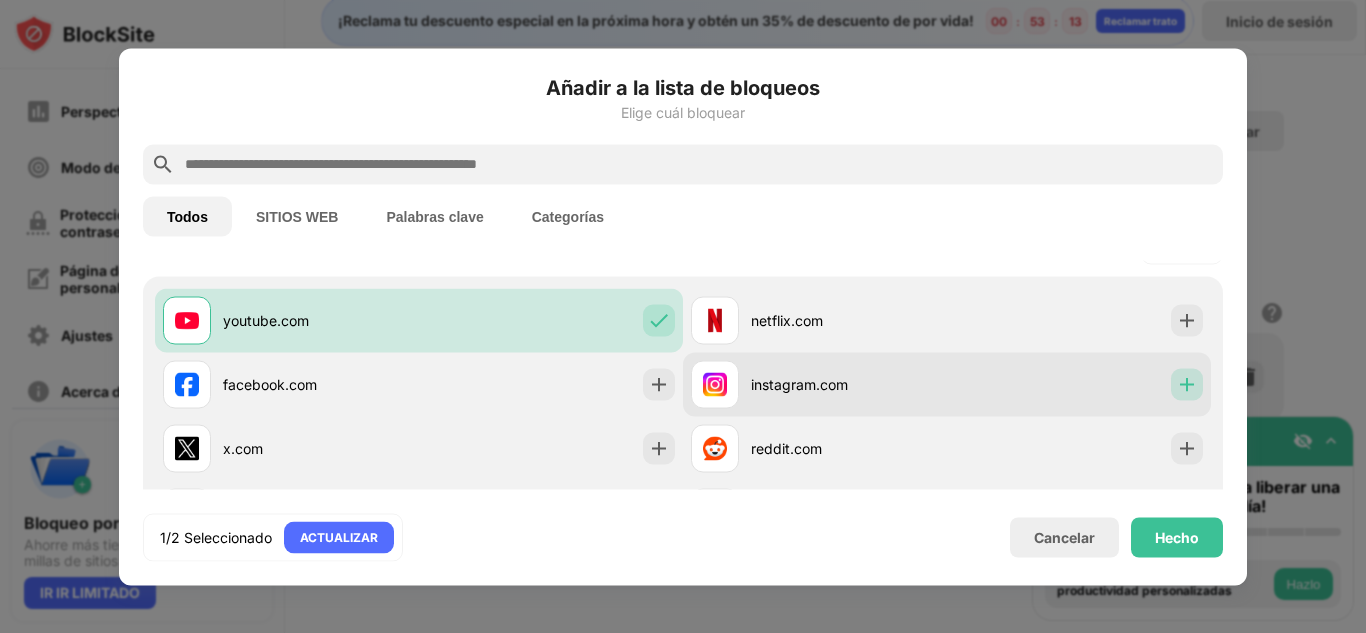 click at bounding box center (1187, 384) 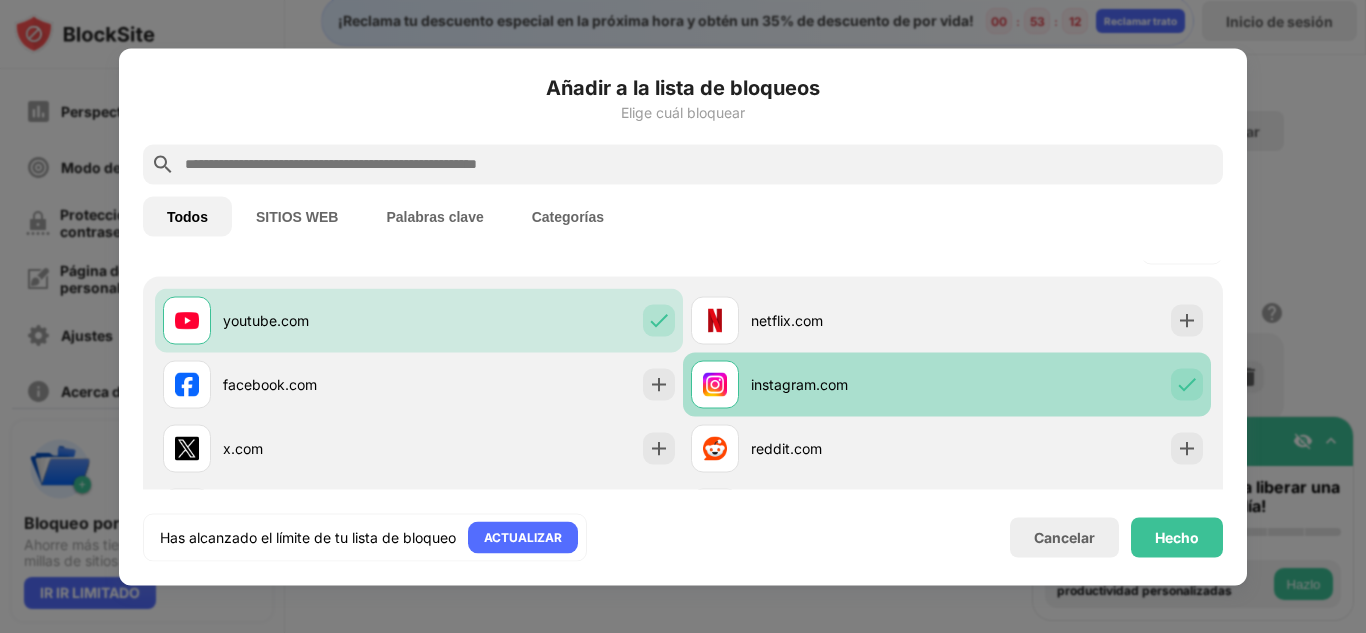 scroll, scrollTop: 515, scrollLeft: 0, axis: vertical 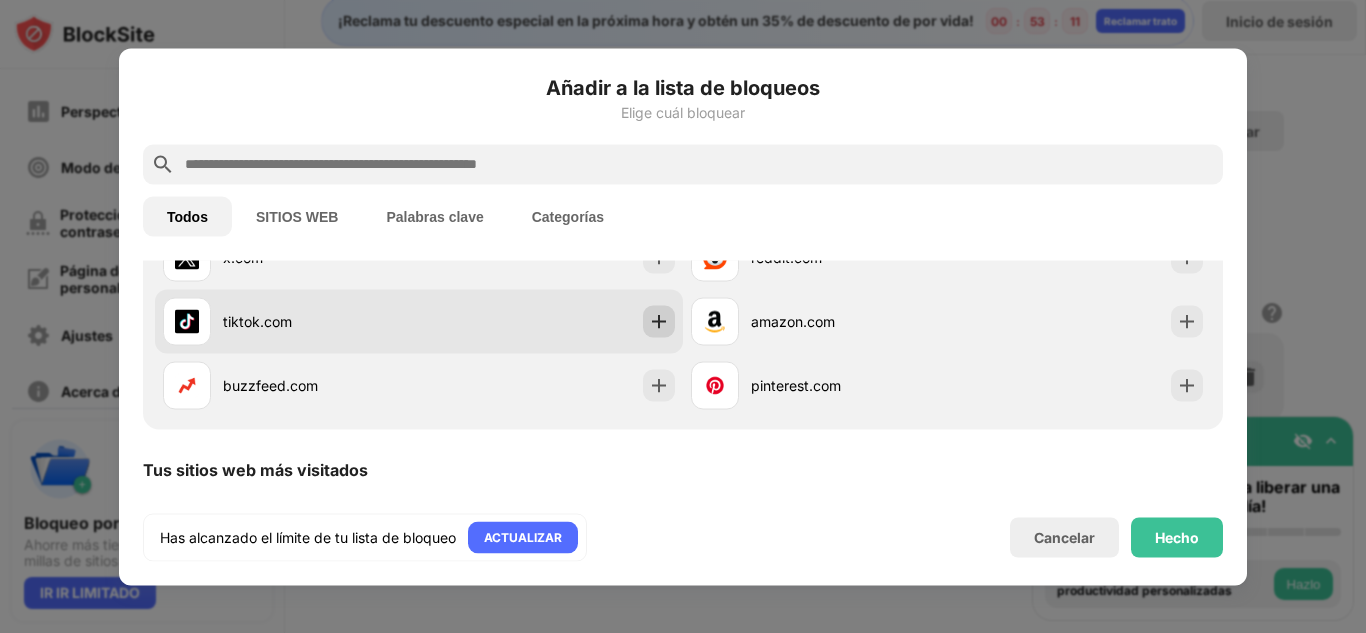 click at bounding box center (659, 321) 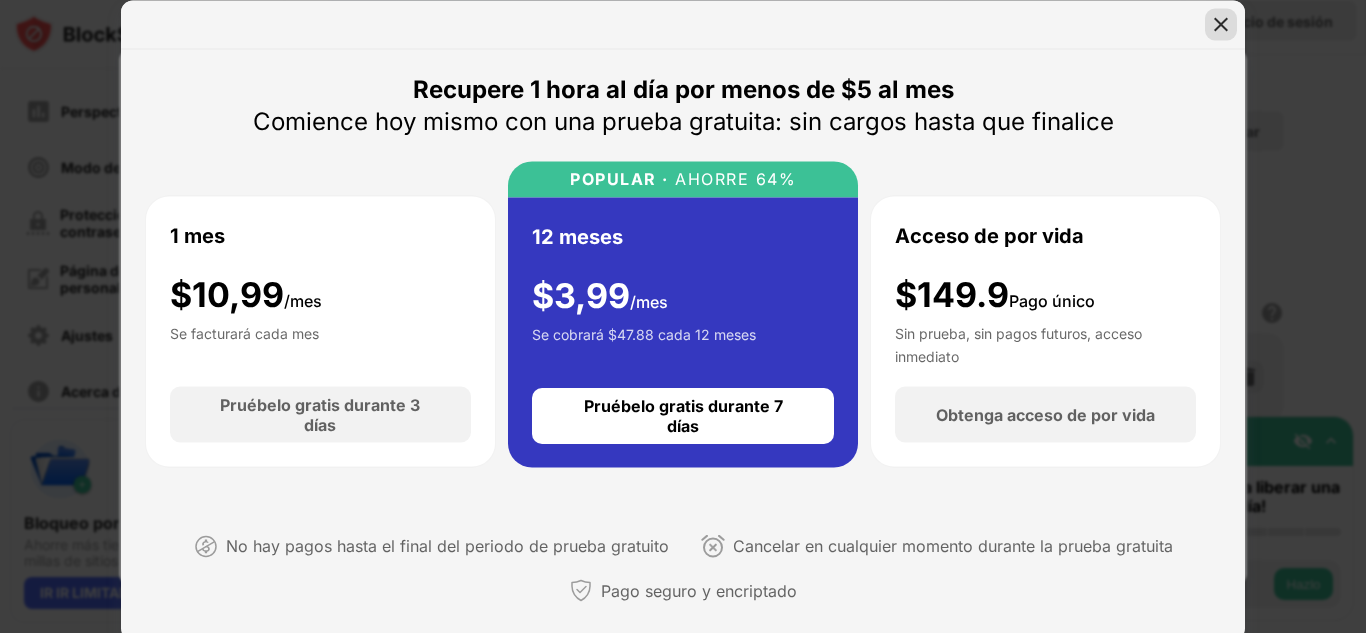 click at bounding box center (1221, 24) 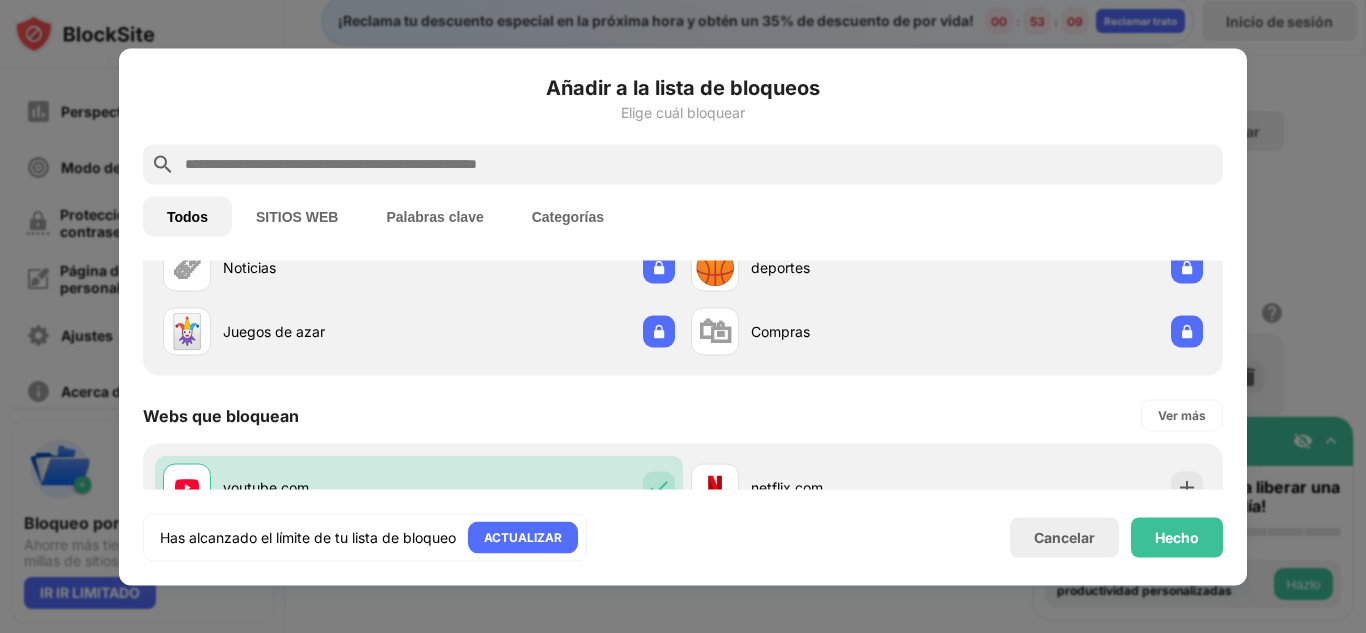 scroll, scrollTop: 82, scrollLeft: 0, axis: vertical 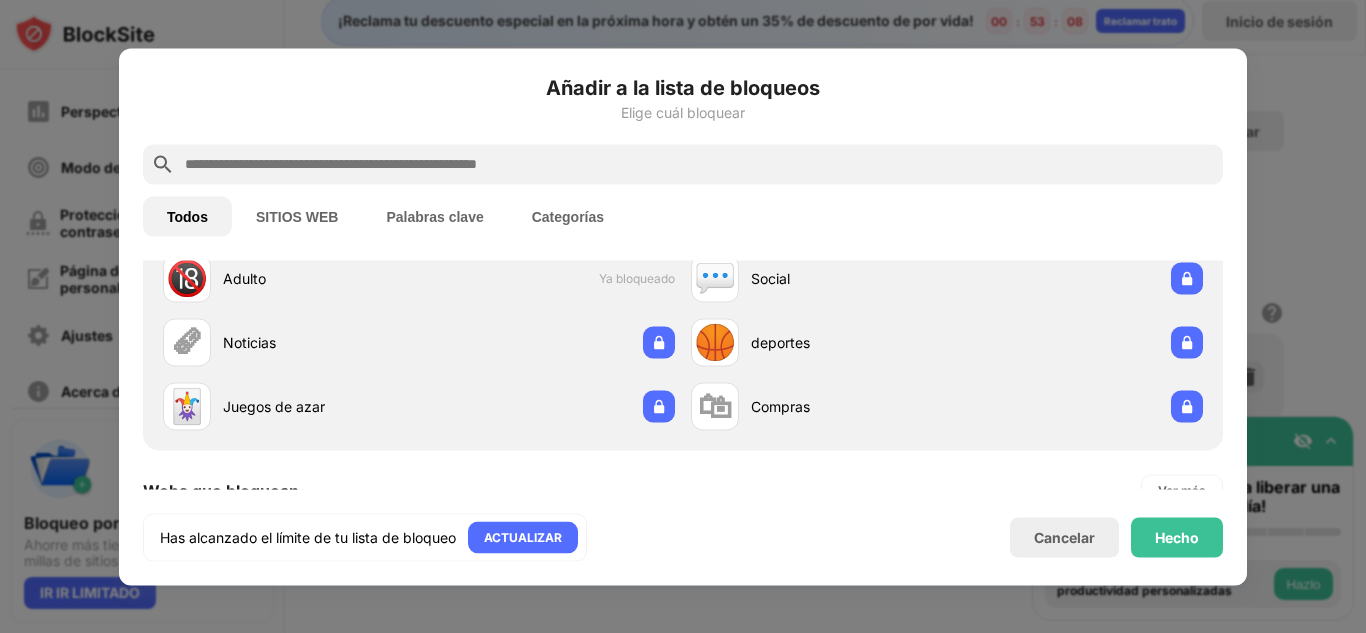 click on "Hecho" at bounding box center [1177, 536] 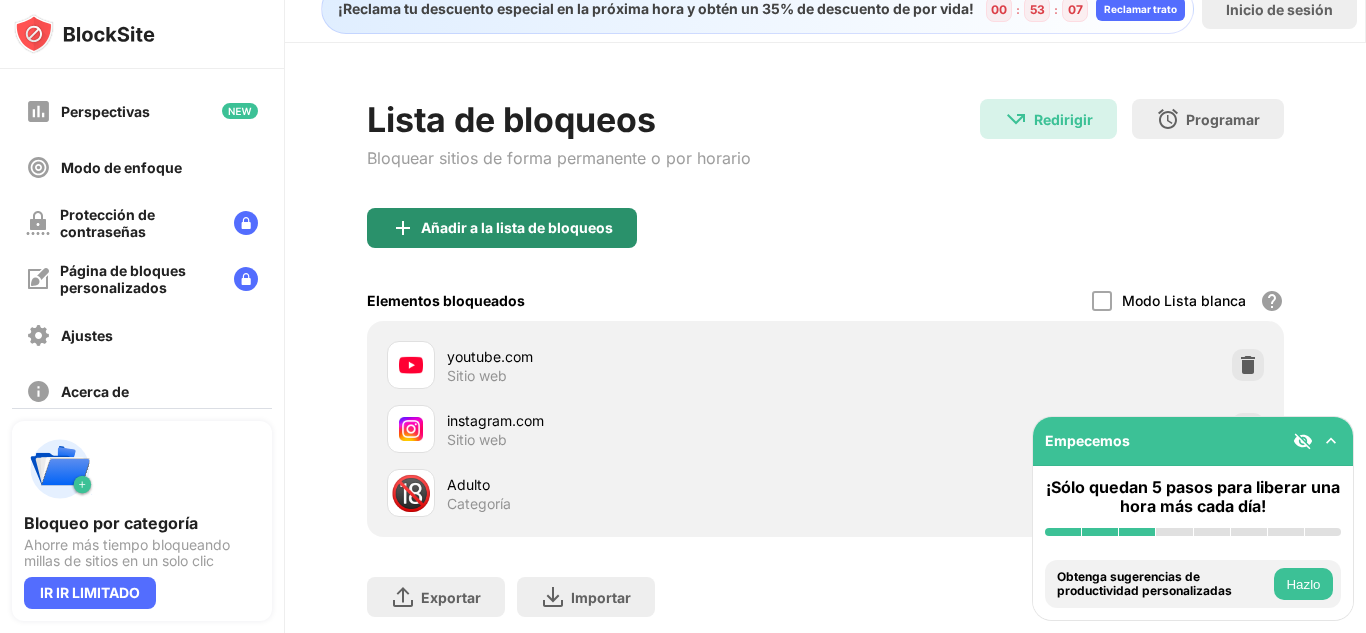 click on "Añadir a la lista de bloqueos" at bounding box center (517, 227) 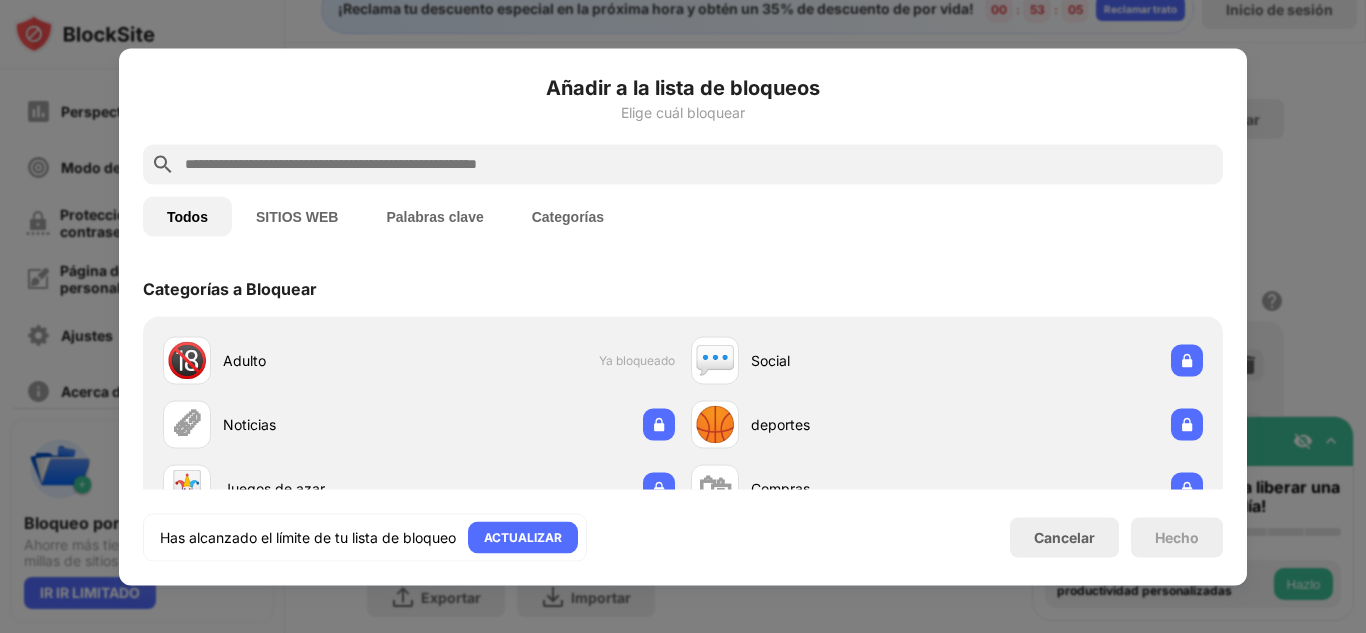 click on "Todos SITIOS WEB Palabras clave Categorías" at bounding box center (683, 216) 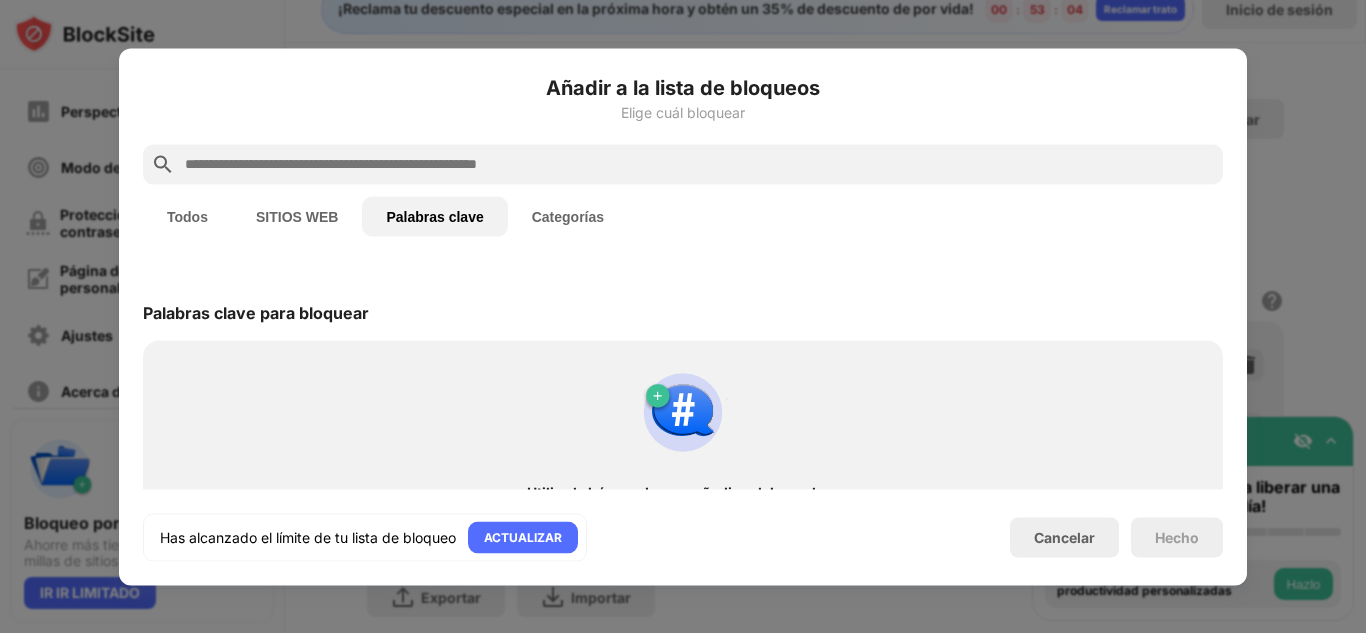 scroll, scrollTop: 55, scrollLeft: 0, axis: vertical 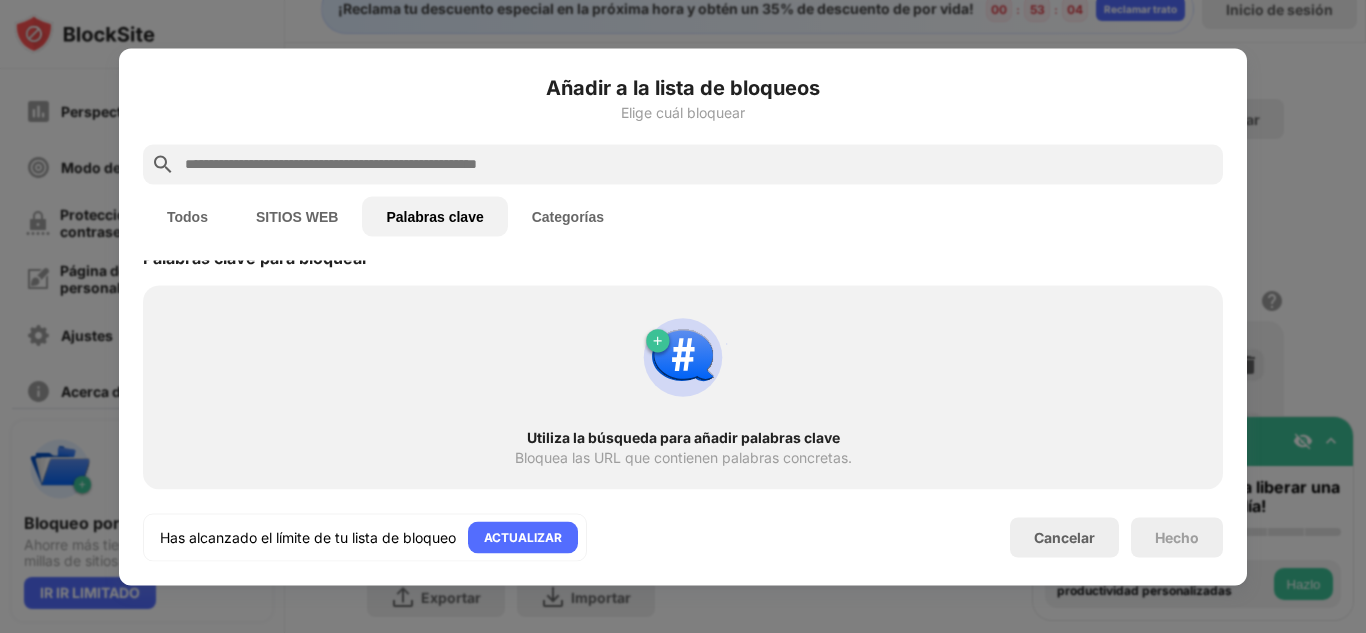 click at bounding box center (683, 357) 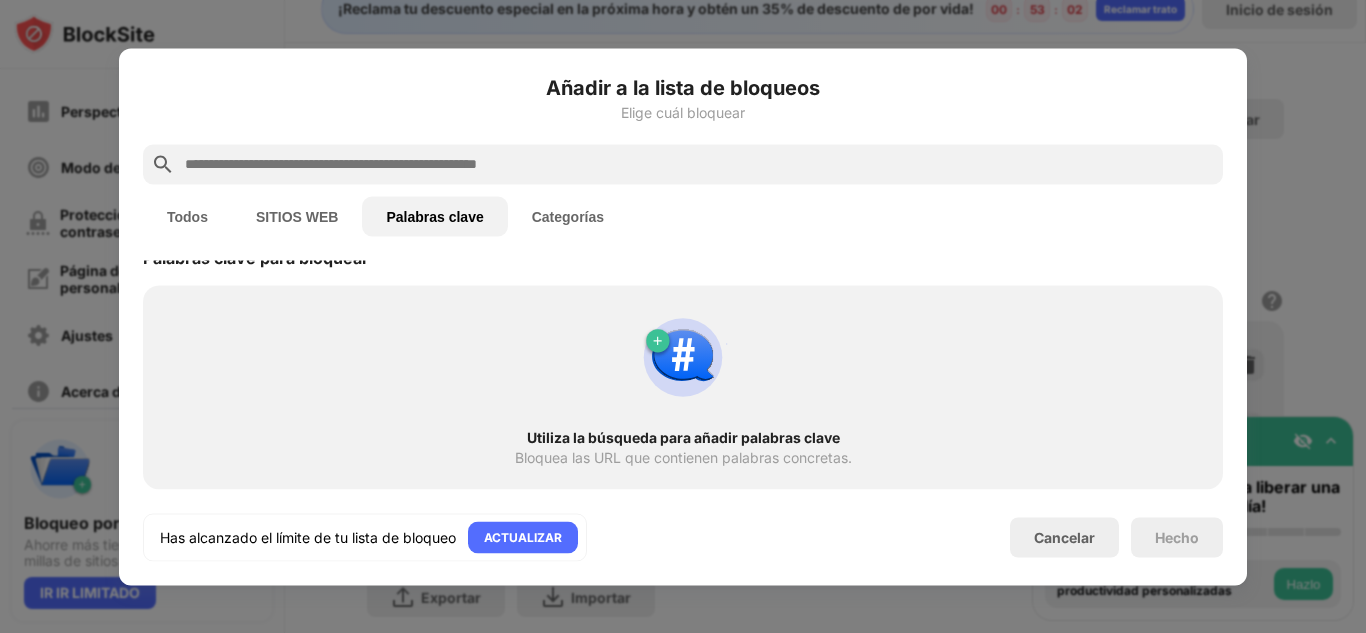 click on "Utiliza la búsqueda para añadir palabras clave Bloquea las URL que contienen palabras concretas." at bounding box center [683, 387] 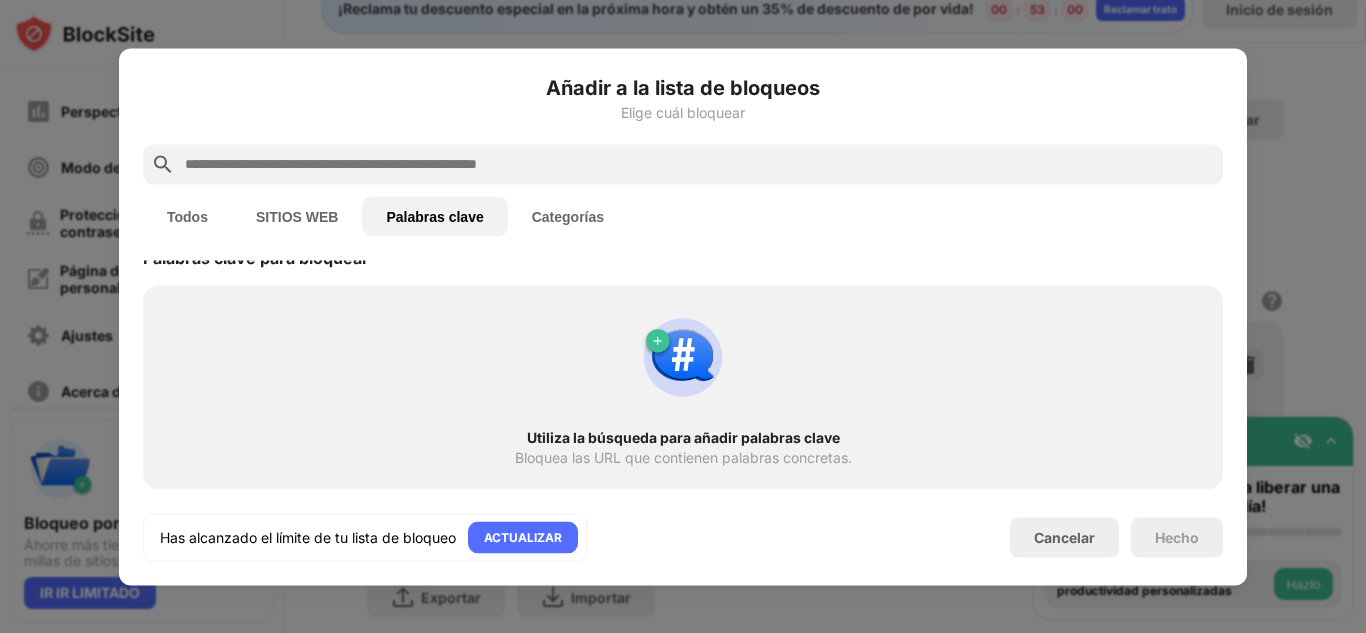 click at bounding box center (699, 164) 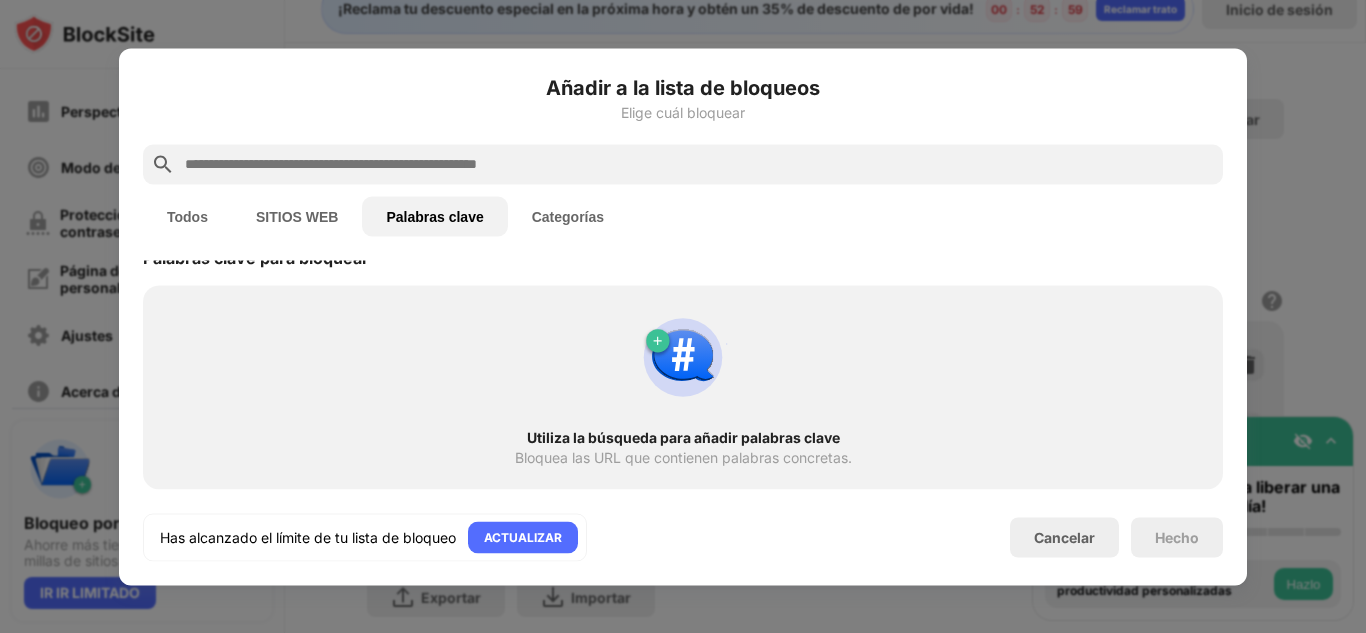 type on "*" 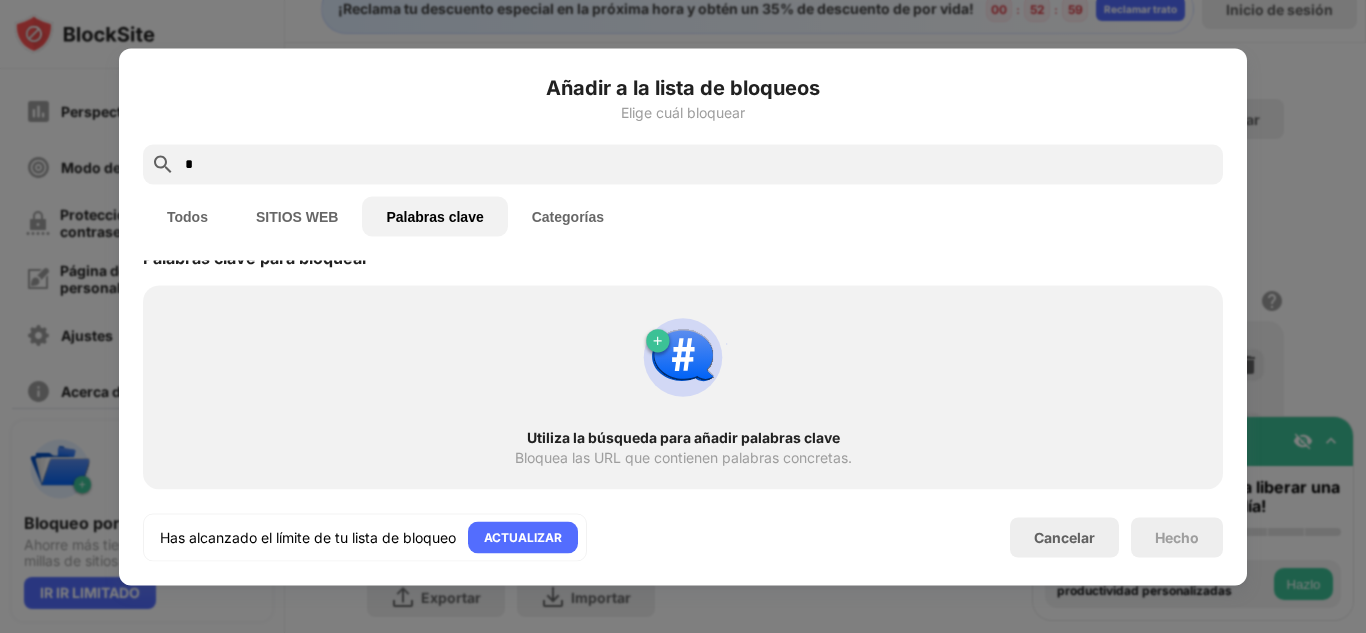 scroll, scrollTop: 0, scrollLeft: 0, axis: both 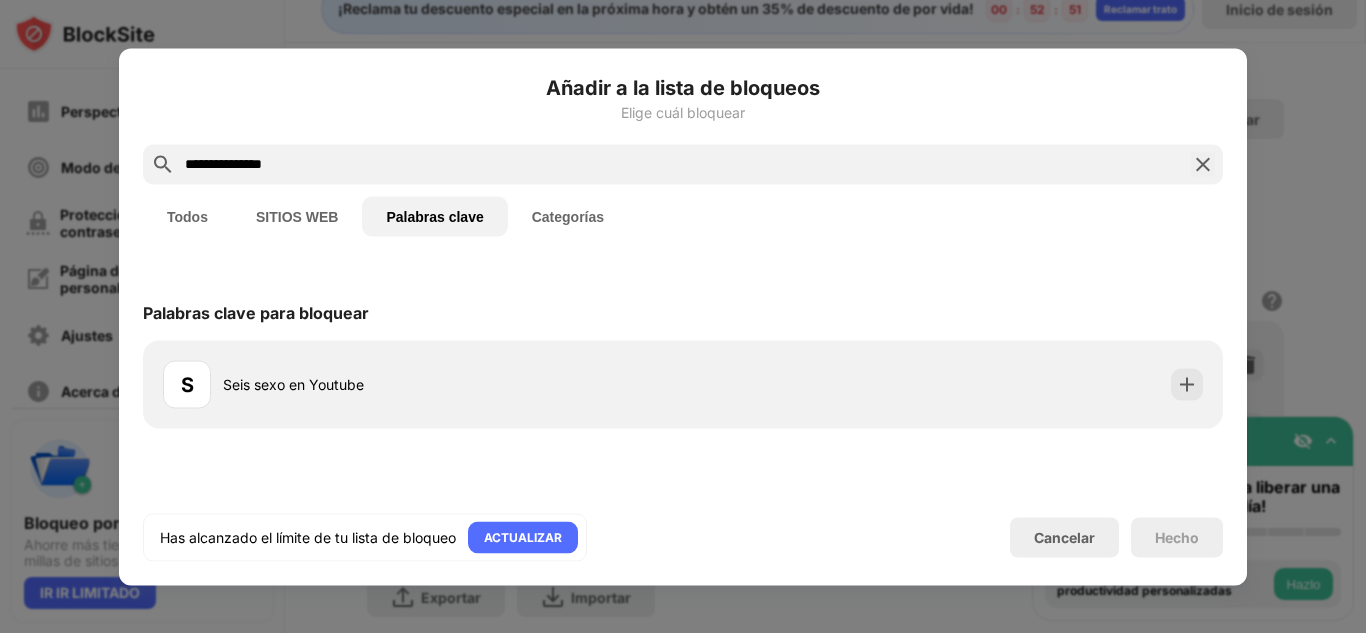click on "**********" at bounding box center (683, 164) 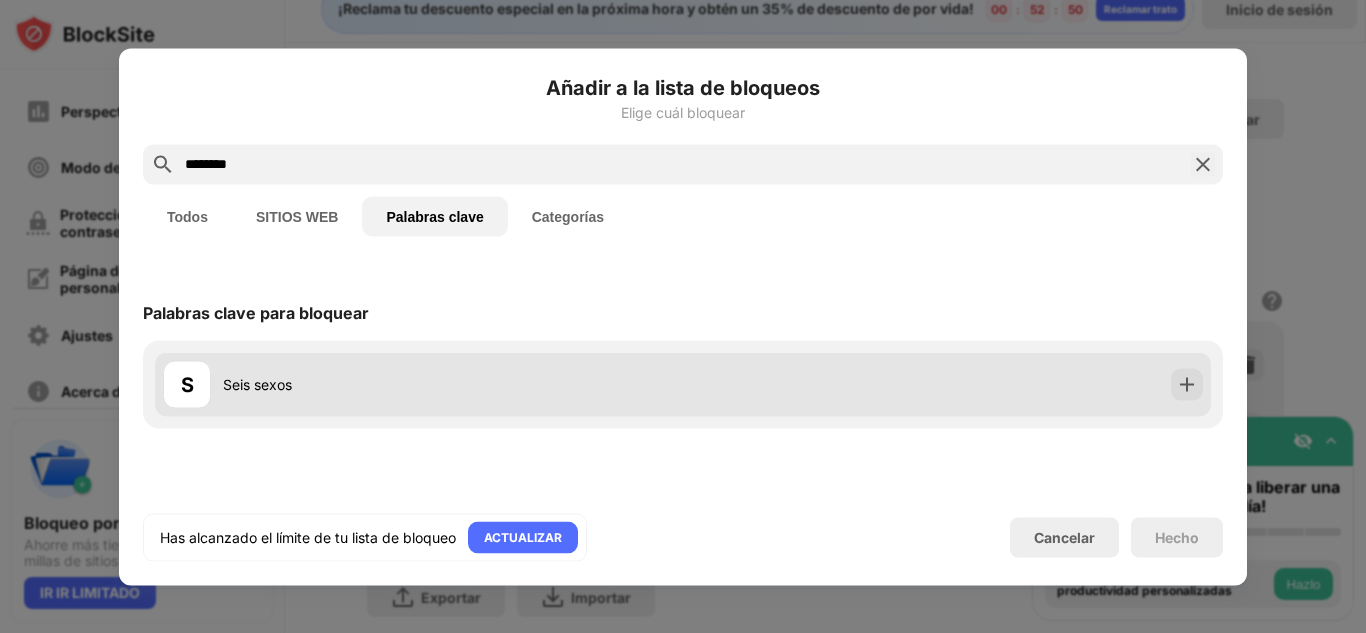 type on "*******" 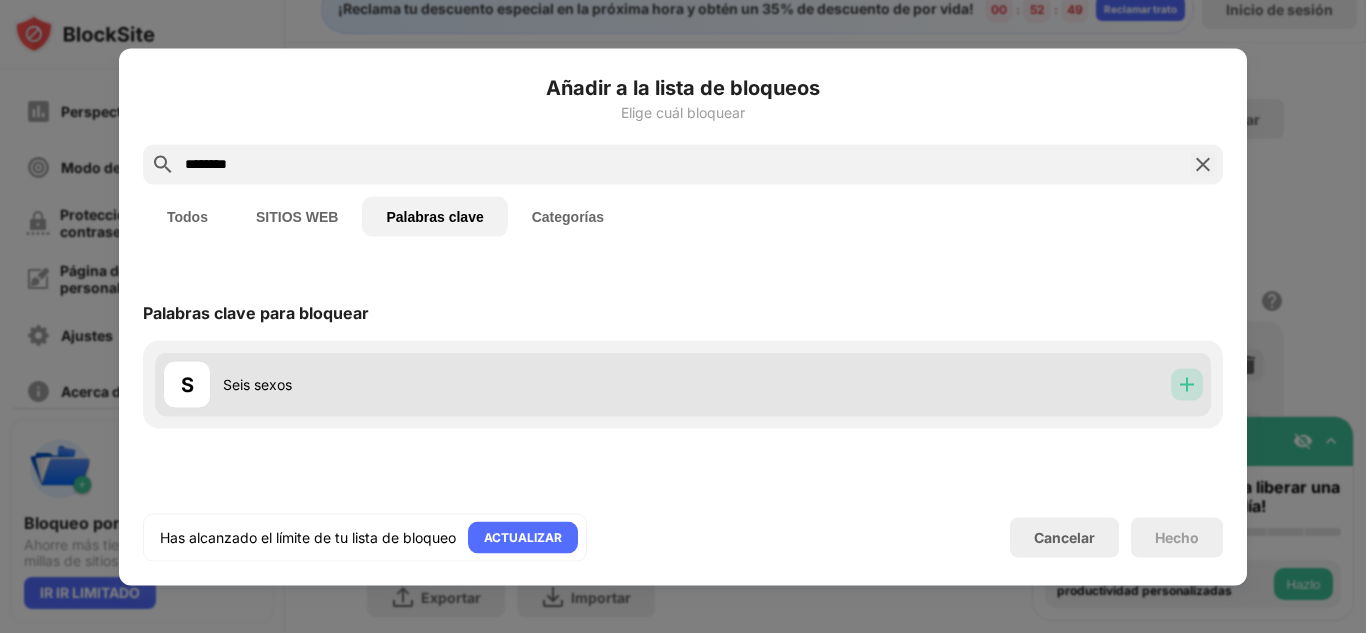 click at bounding box center (1187, 384) 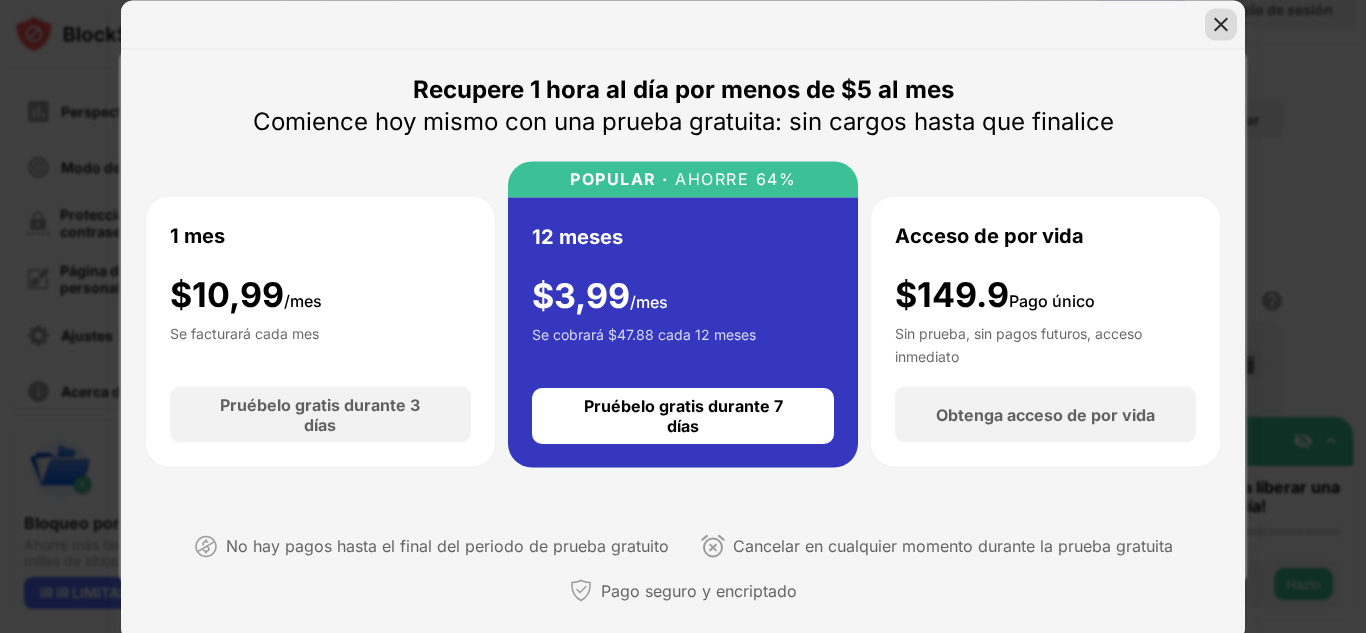 click at bounding box center [1221, 24] 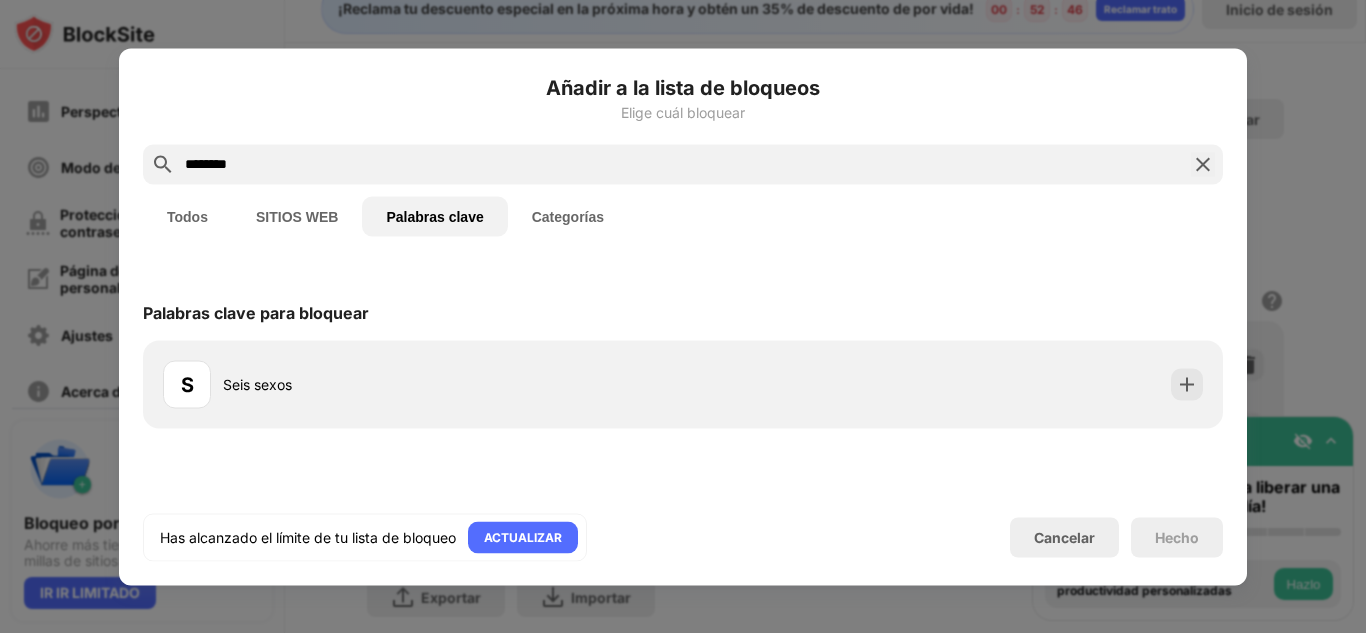 click at bounding box center [683, 316] 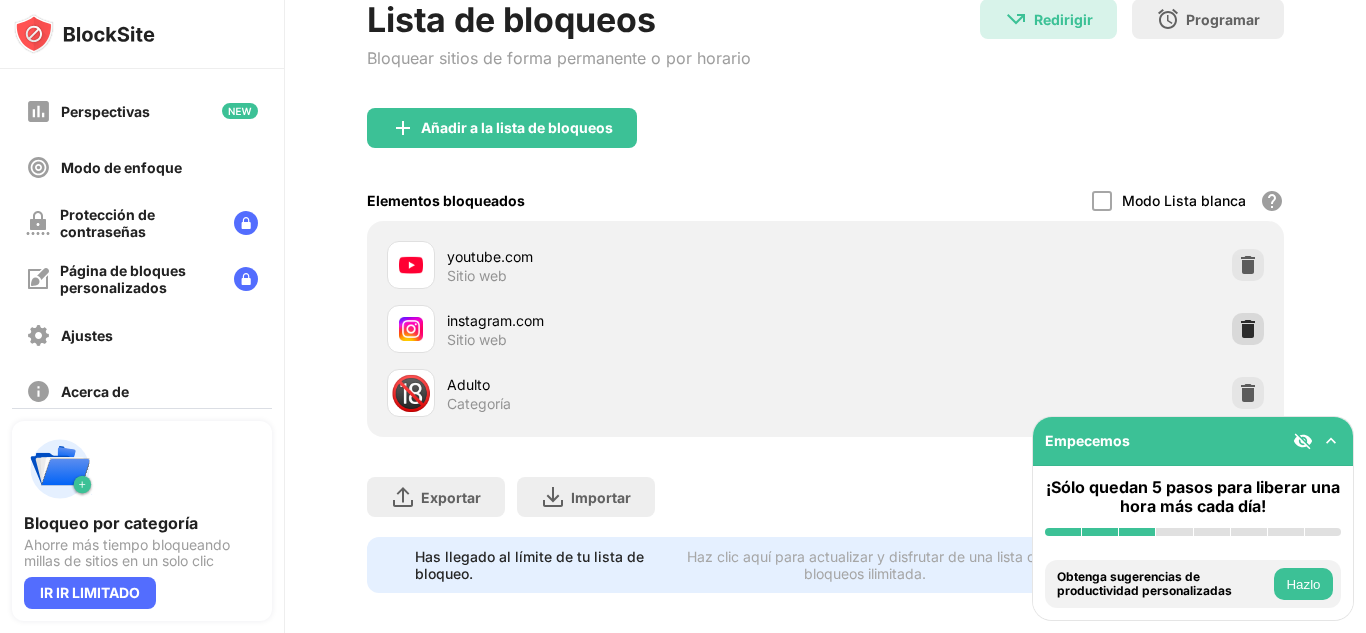 click at bounding box center [1248, 329] 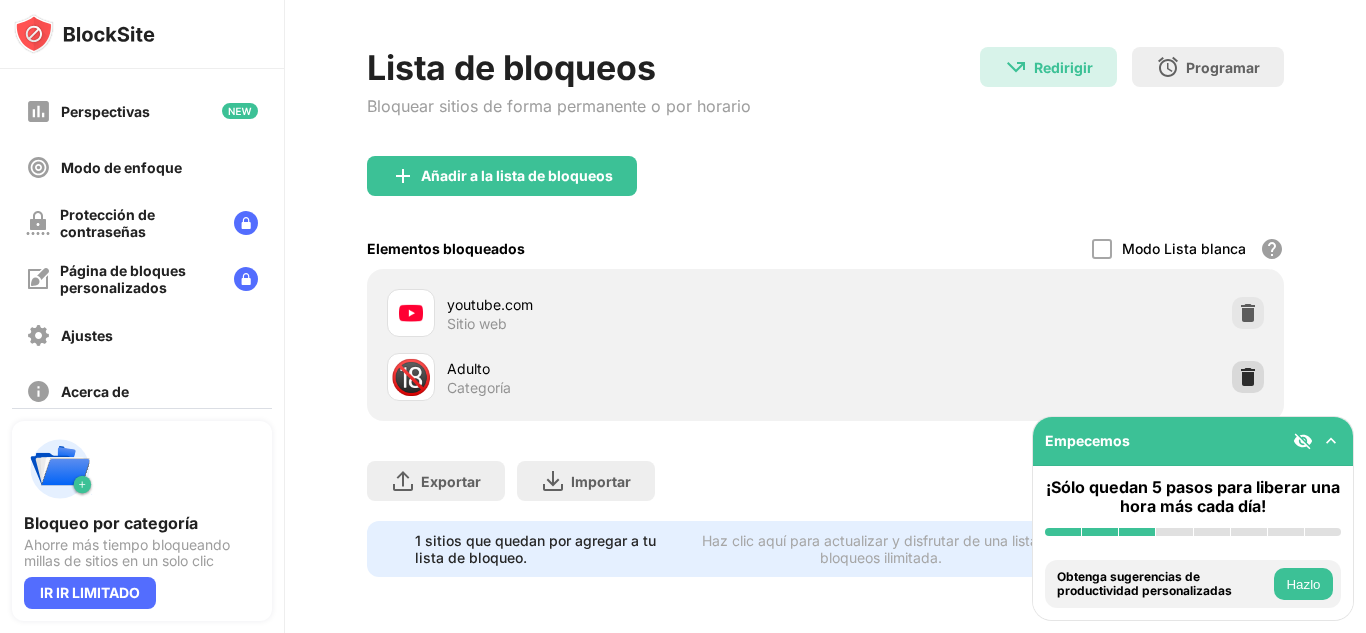 click at bounding box center (1248, 377) 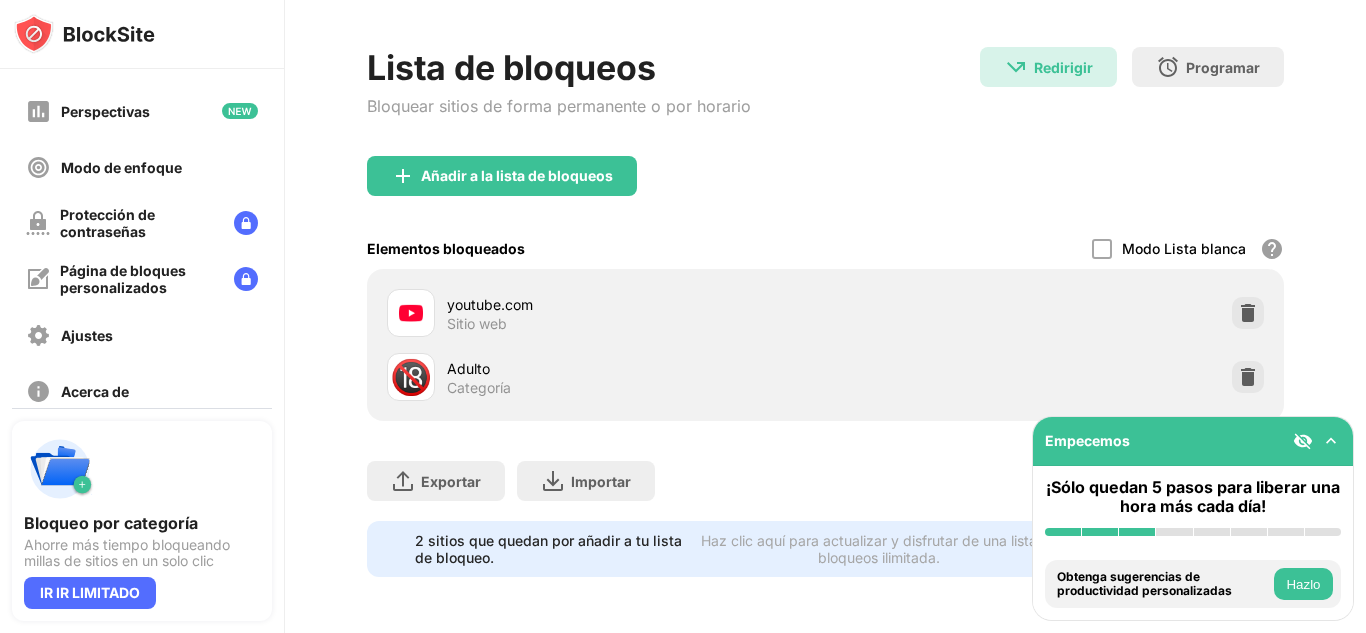 scroll, scrollTop: 29, scrollLeft: 15, axis: both 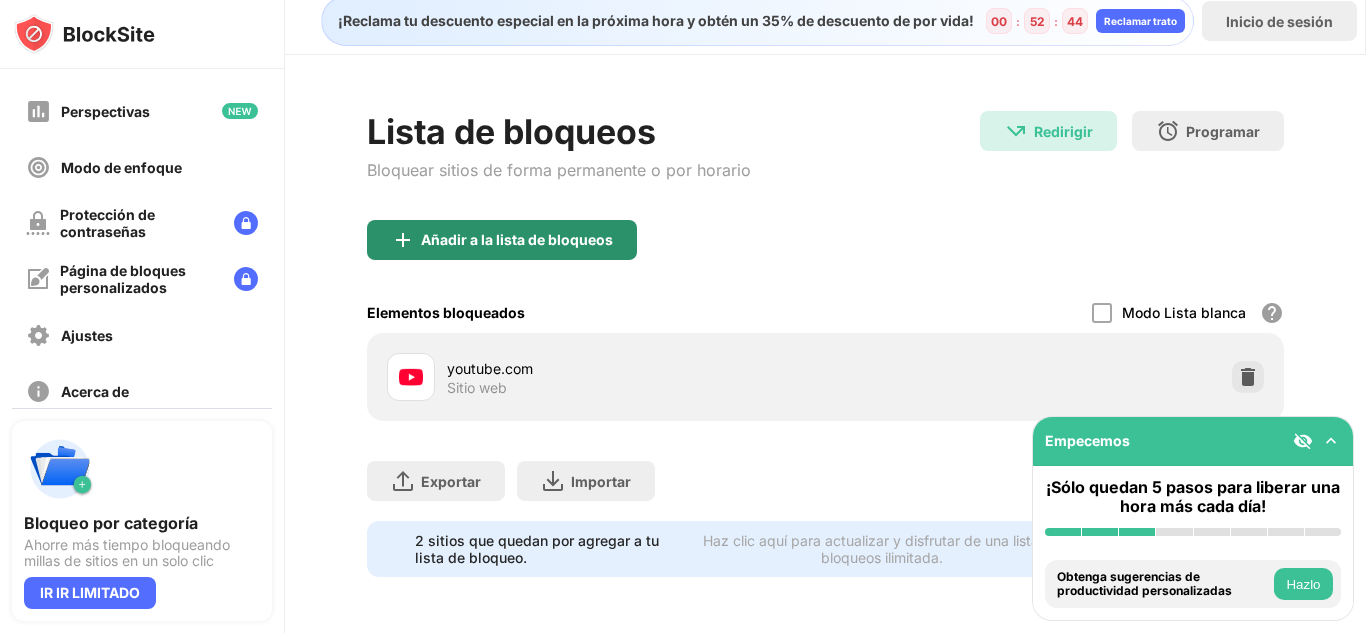 click on "Añadir a la lista de bloqueos" at bounding box center [502, 240] 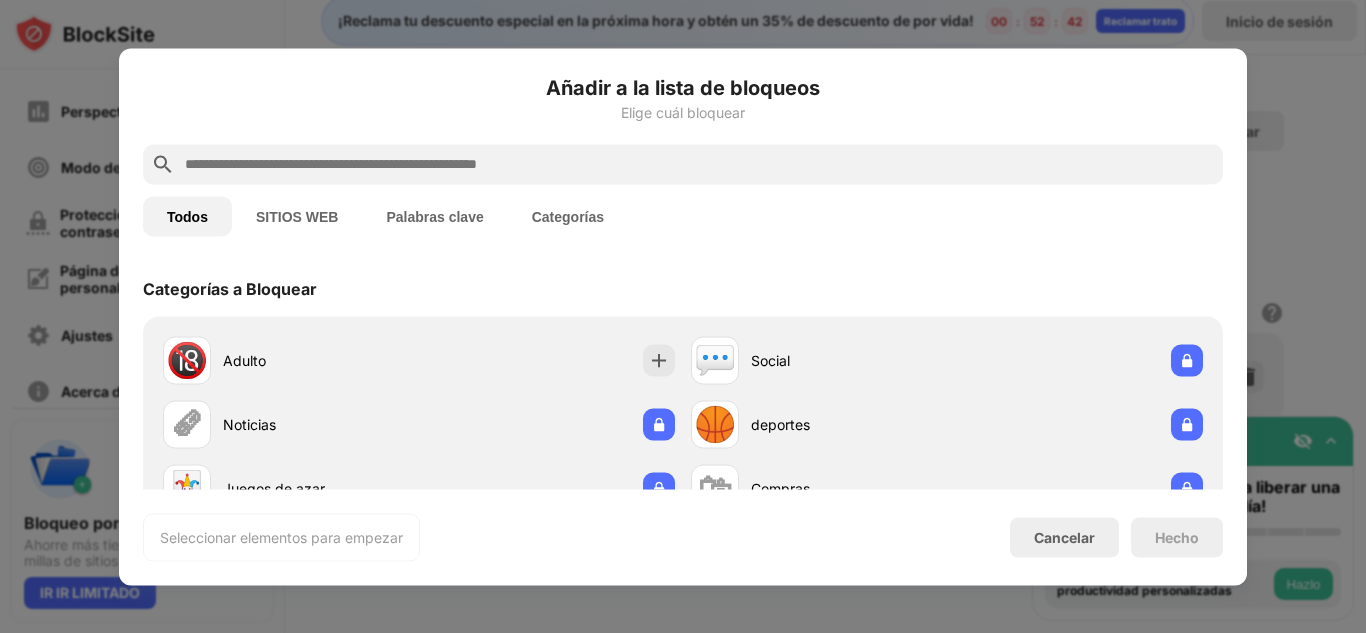 click on "Palabras clave" at bounding box center (297, 216) 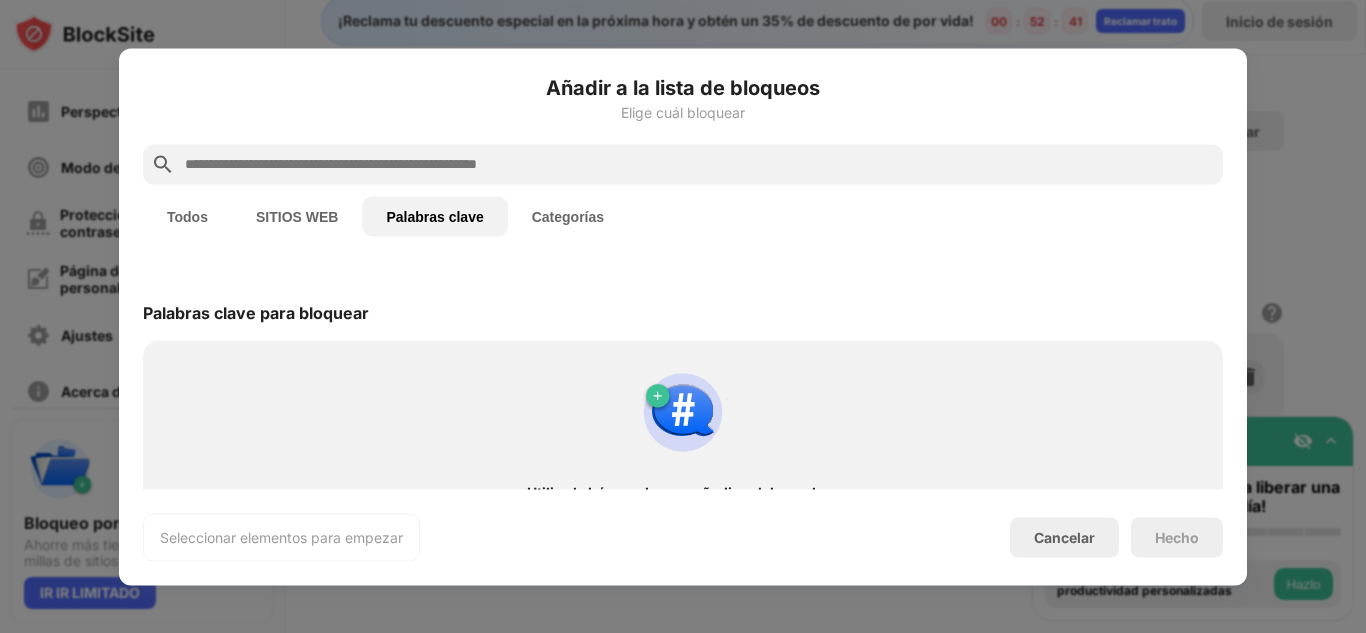 click on "Utiliza la búsqueda para añadir palabras clave Bloquea las URL que contienen palabras concretas." at bounding box center [683, 442] 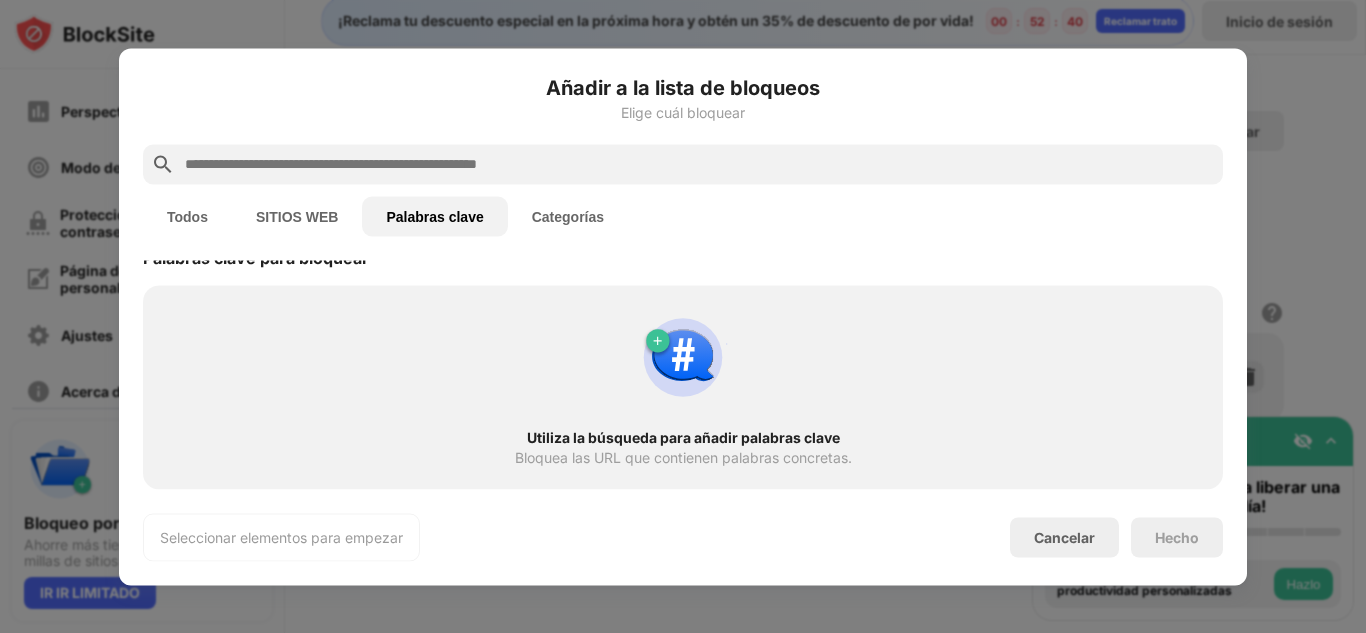 click on "Utiliza la búsqueda para añadir palabras clave" at bounding box center [683, 436] 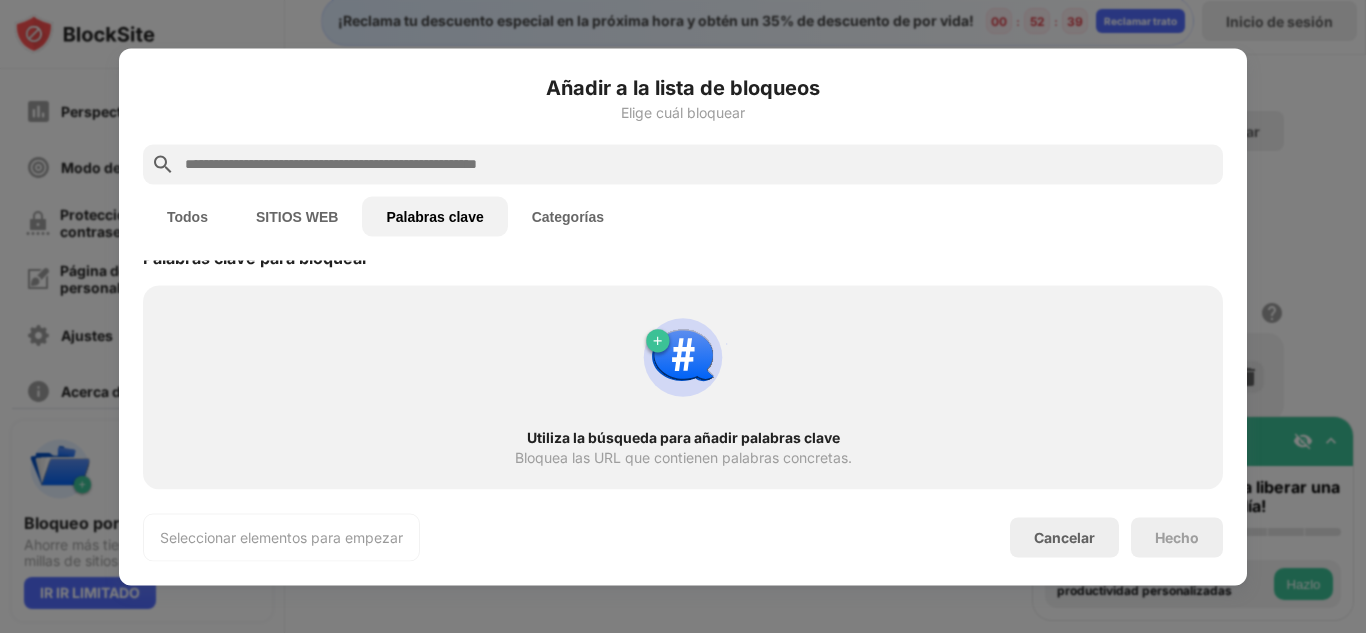 click at bounding box center (683, 164) 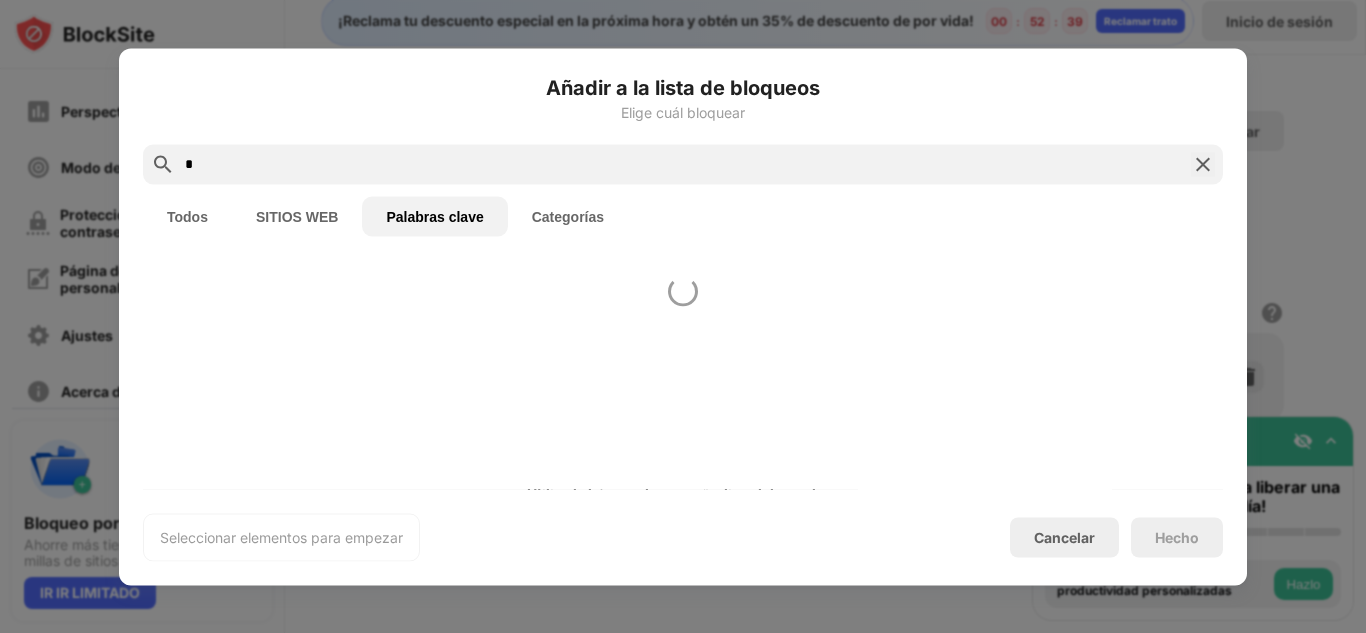 scroll, scrollTop: 0, scrollLeft: 0, axis: both 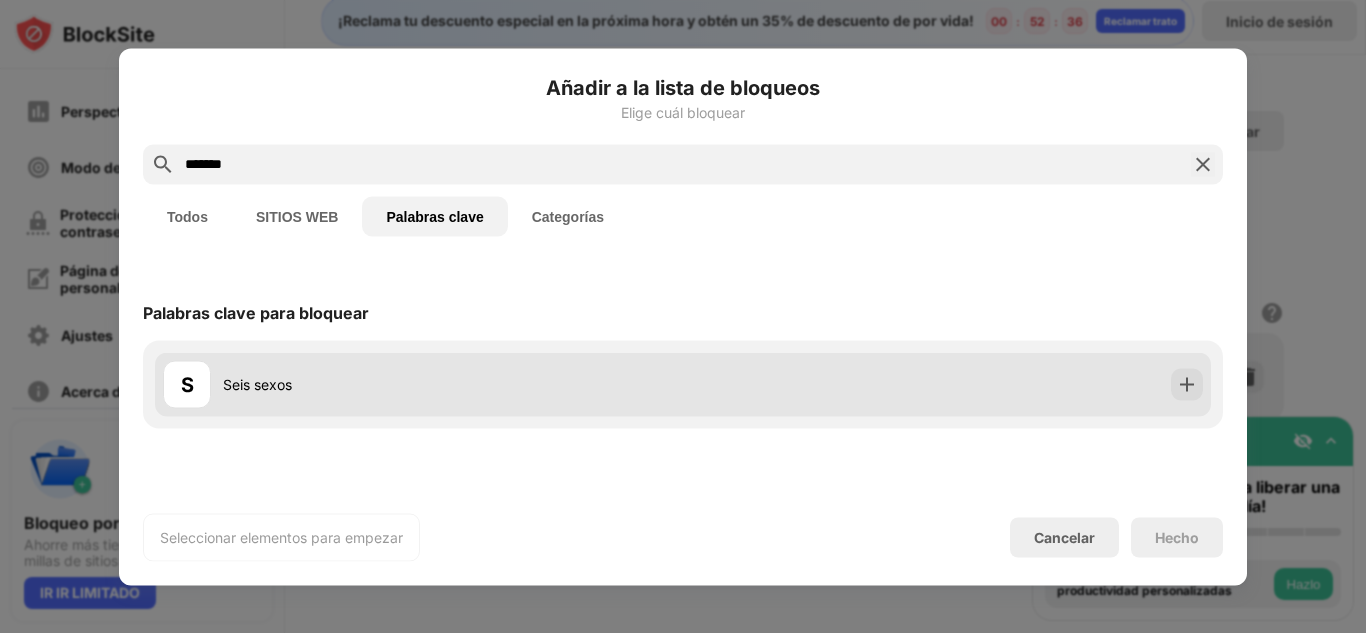 type on "*******" 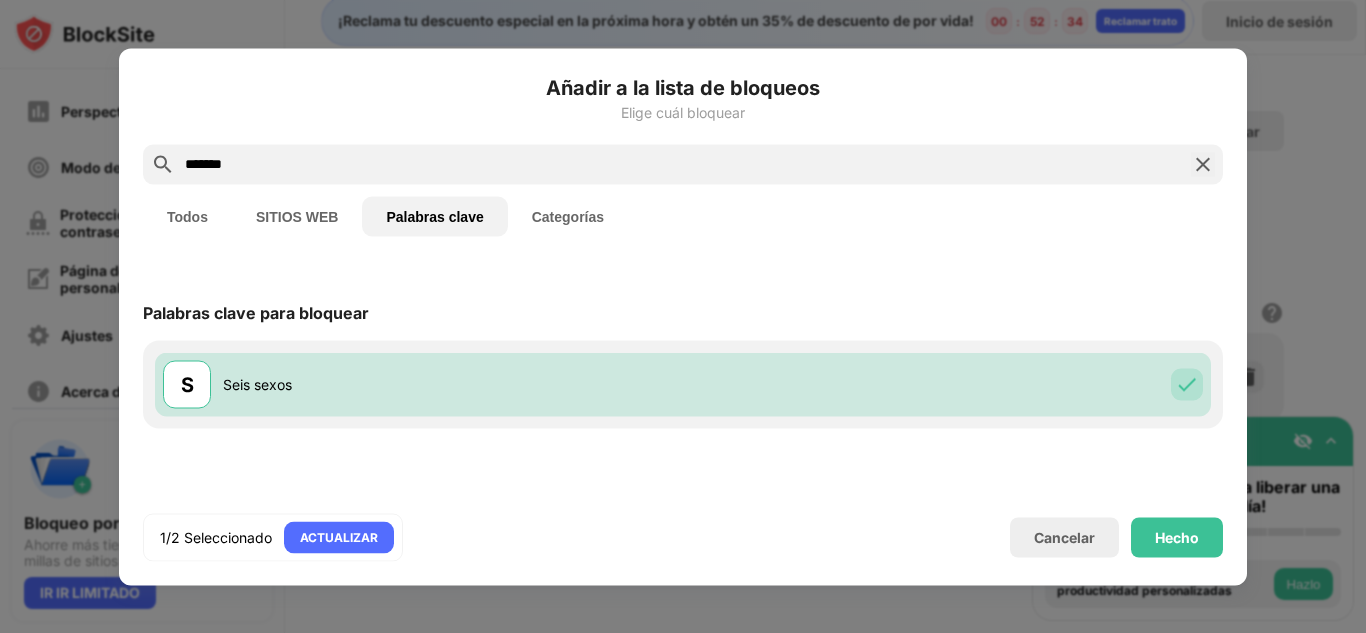 click on "Todos" at bounding box center (187, 216) 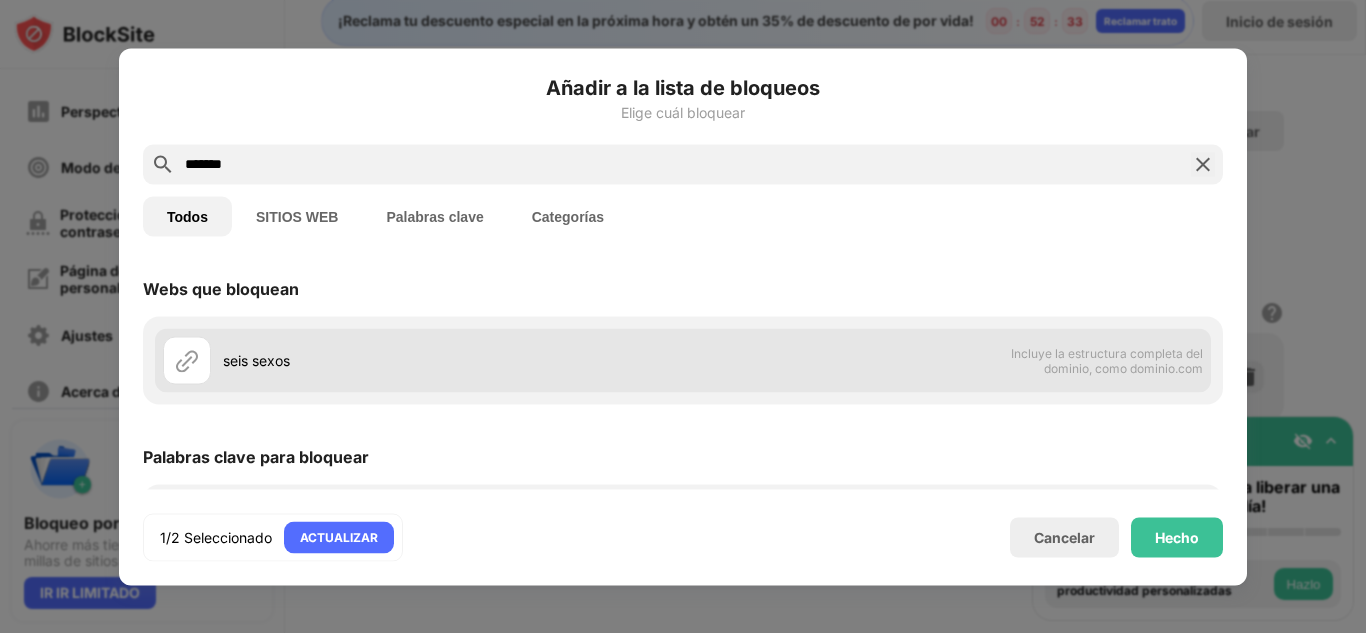 scroll, scrollTop: 83, scrollLeft: 0, axis: vertical 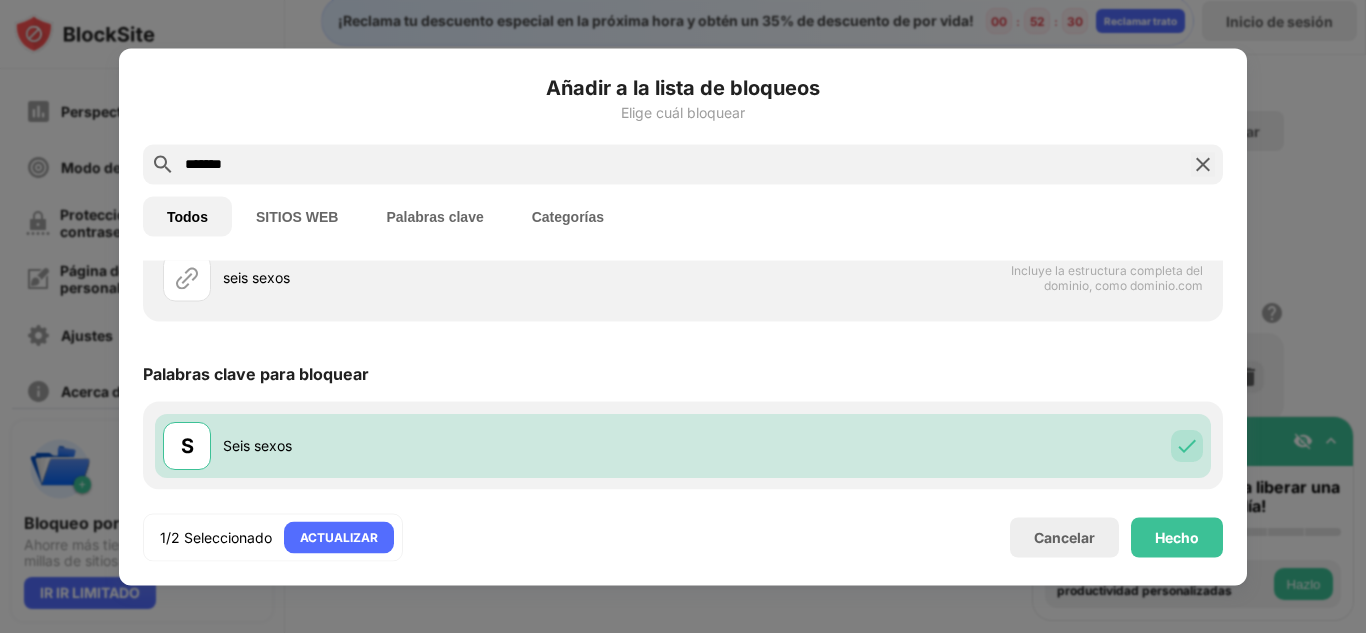 click on "*******" at bounding box center [683, 164] 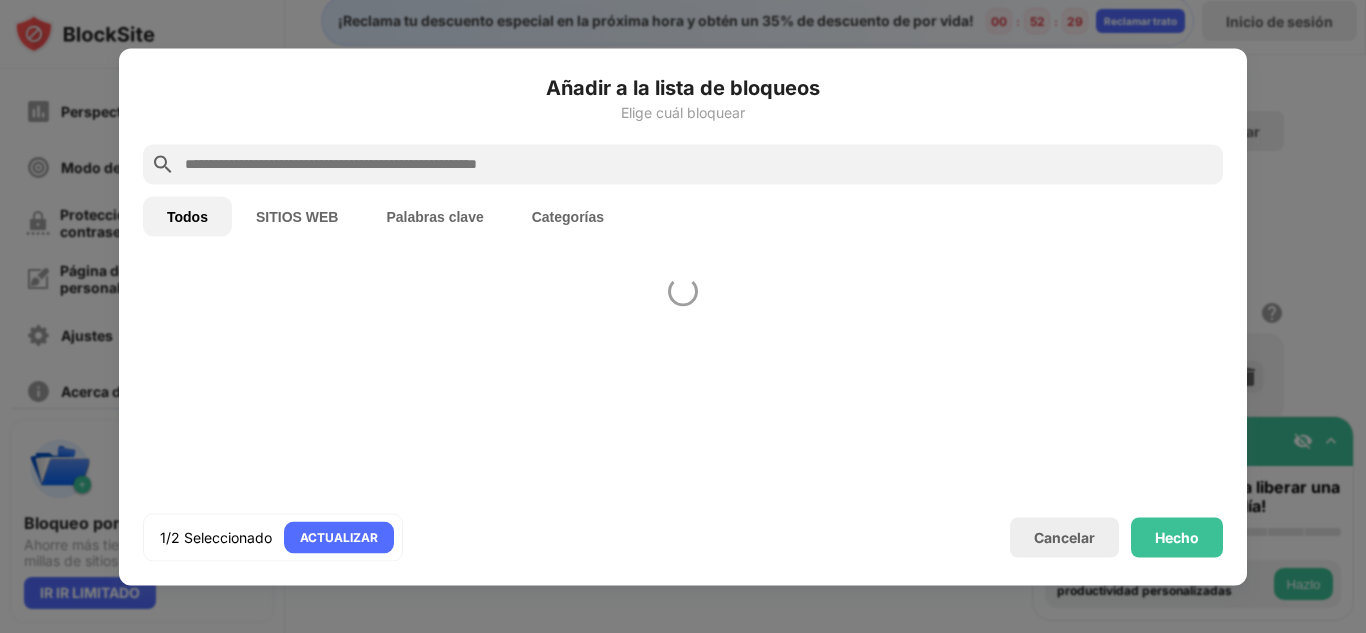 scroll, scrollTop: 0, scrollLeft: 0, axis: both 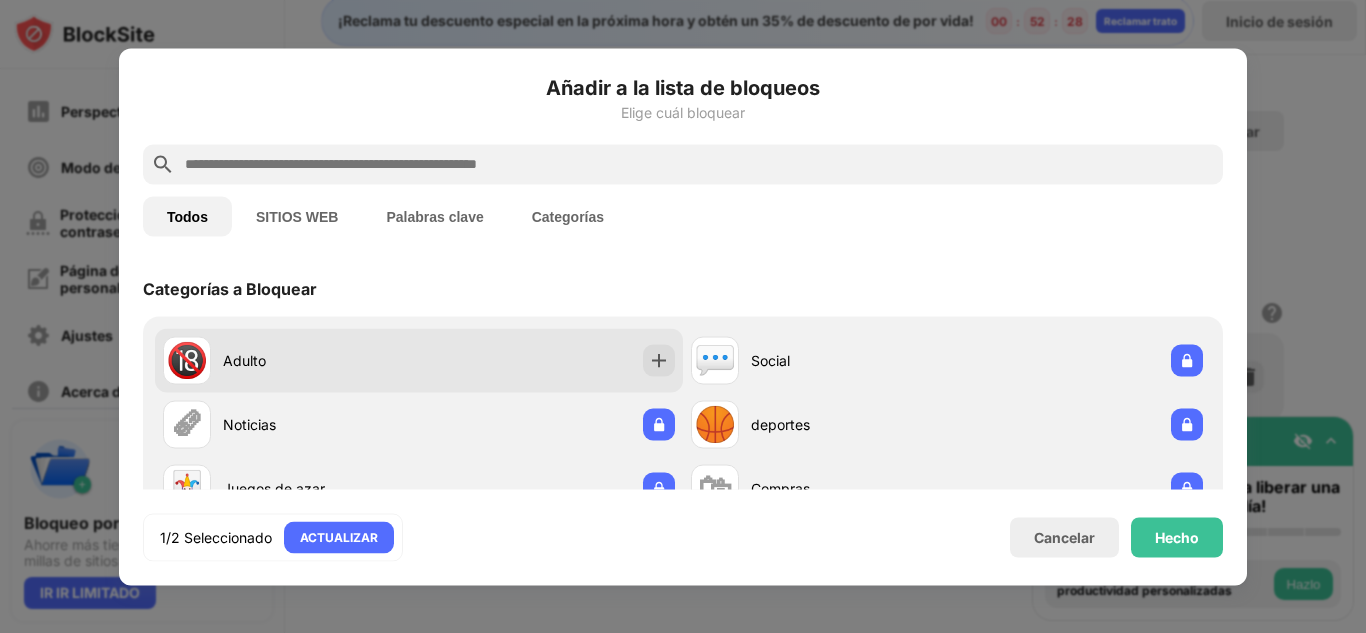 type 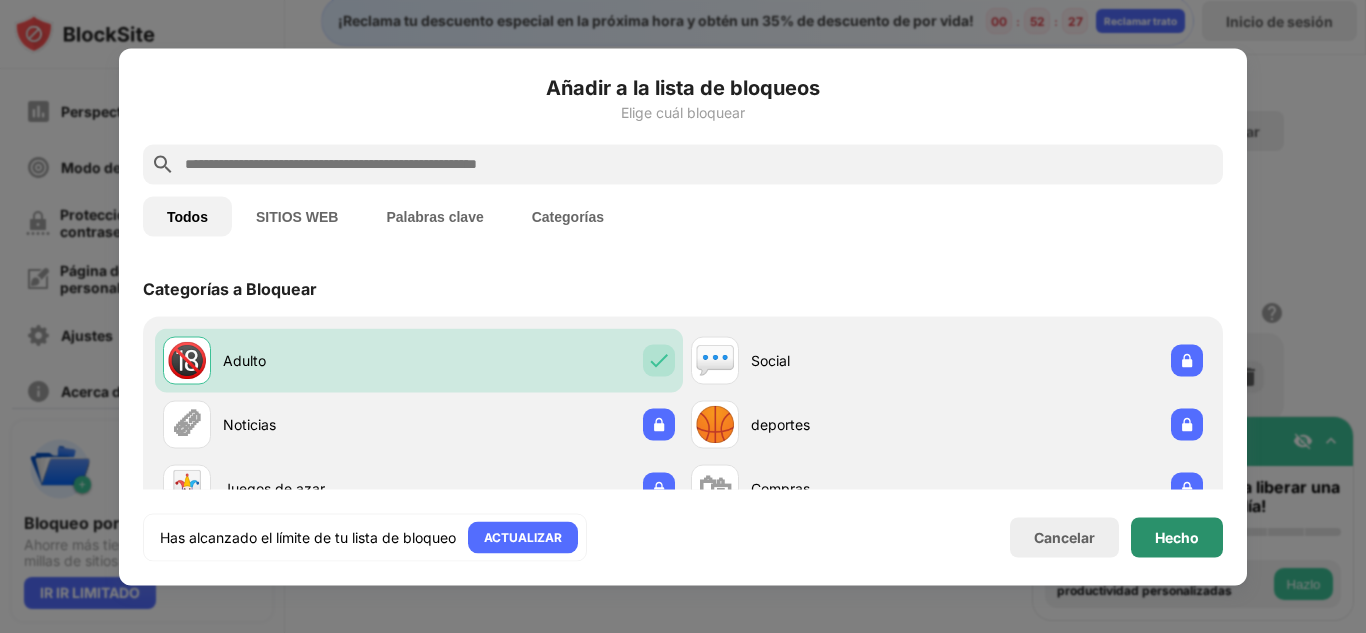 click on "Hecho" at bounding box center [1177, 537] 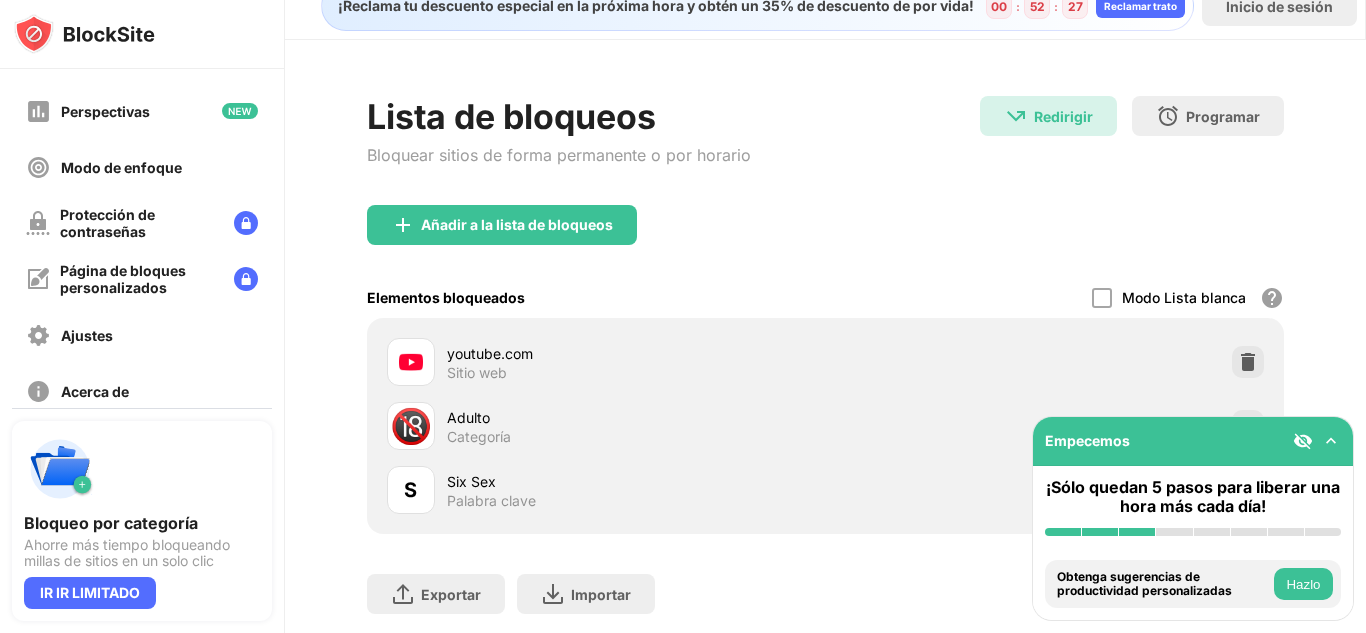 scroll, scrollTop: 126, scrollLeft: 15, axis: both 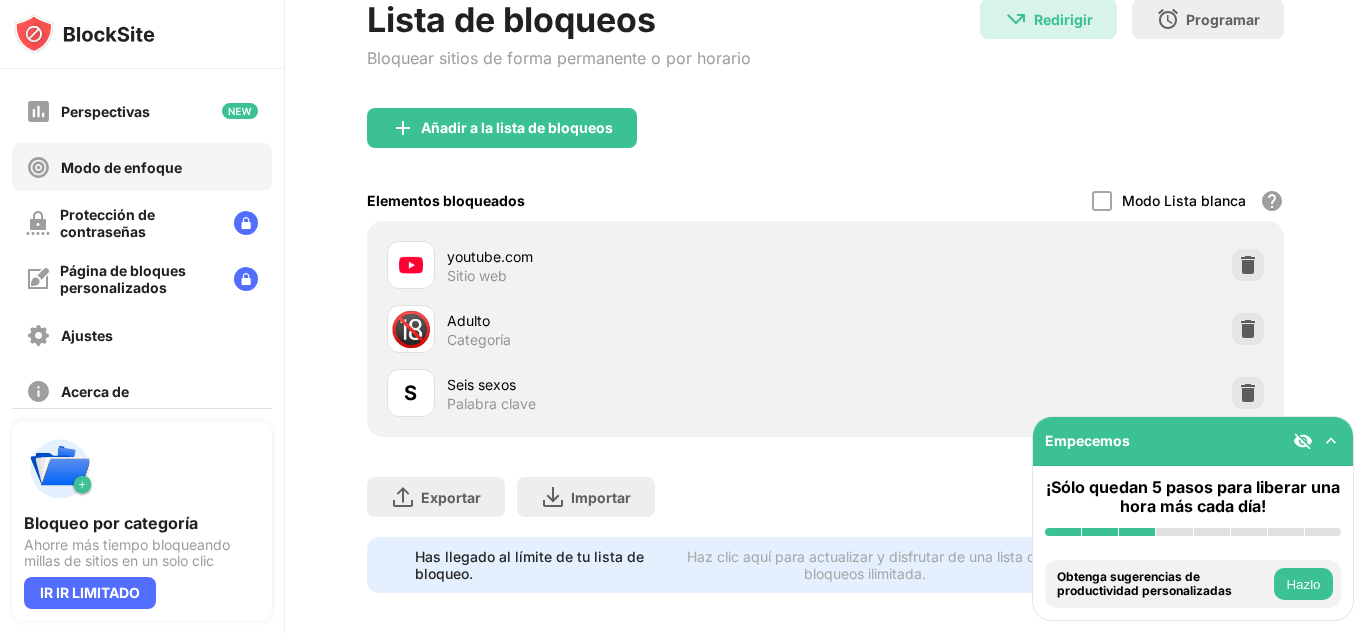 click on "Modo de enfoque" at bounding box center (142, 167) 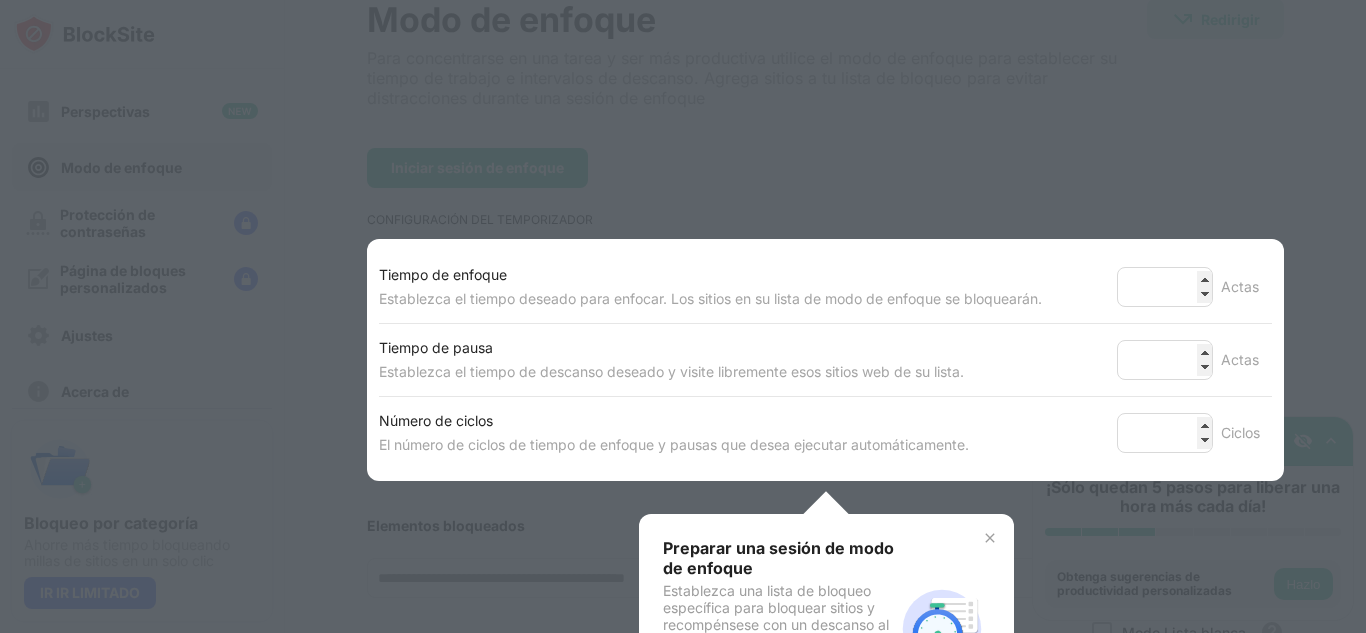 click at bounding box center (683, 316) 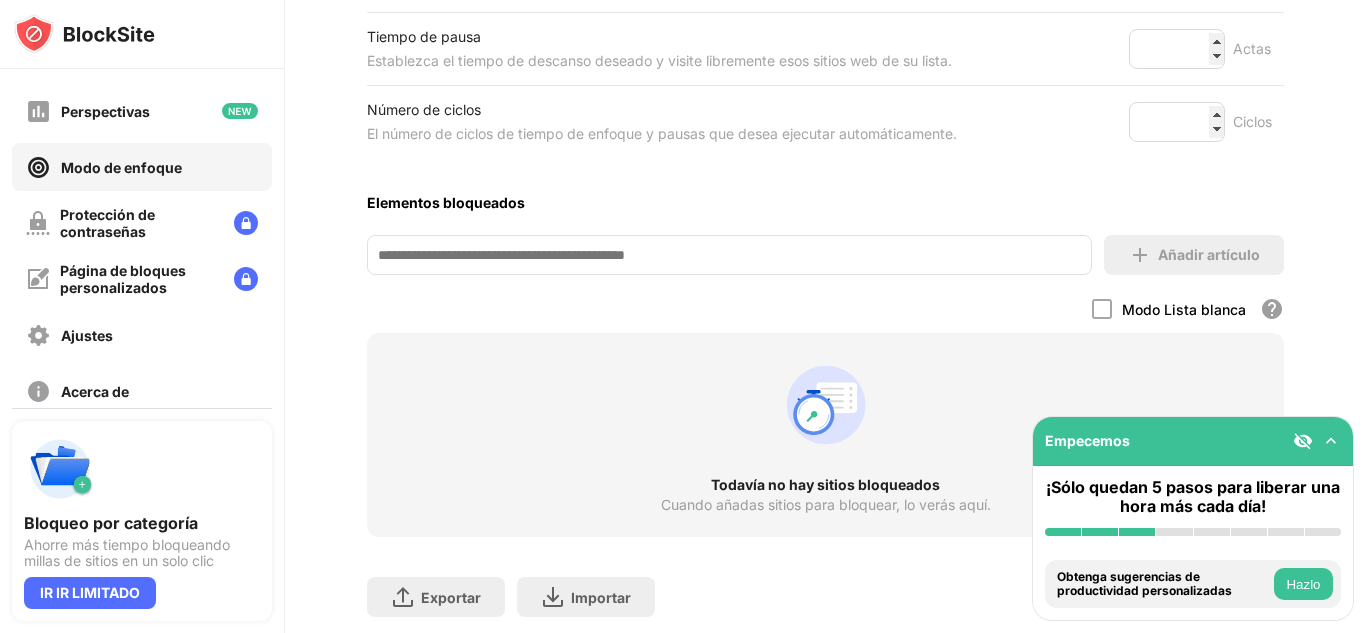 scroll, scrollTop: 446, scrollLeft: 15, axis: both 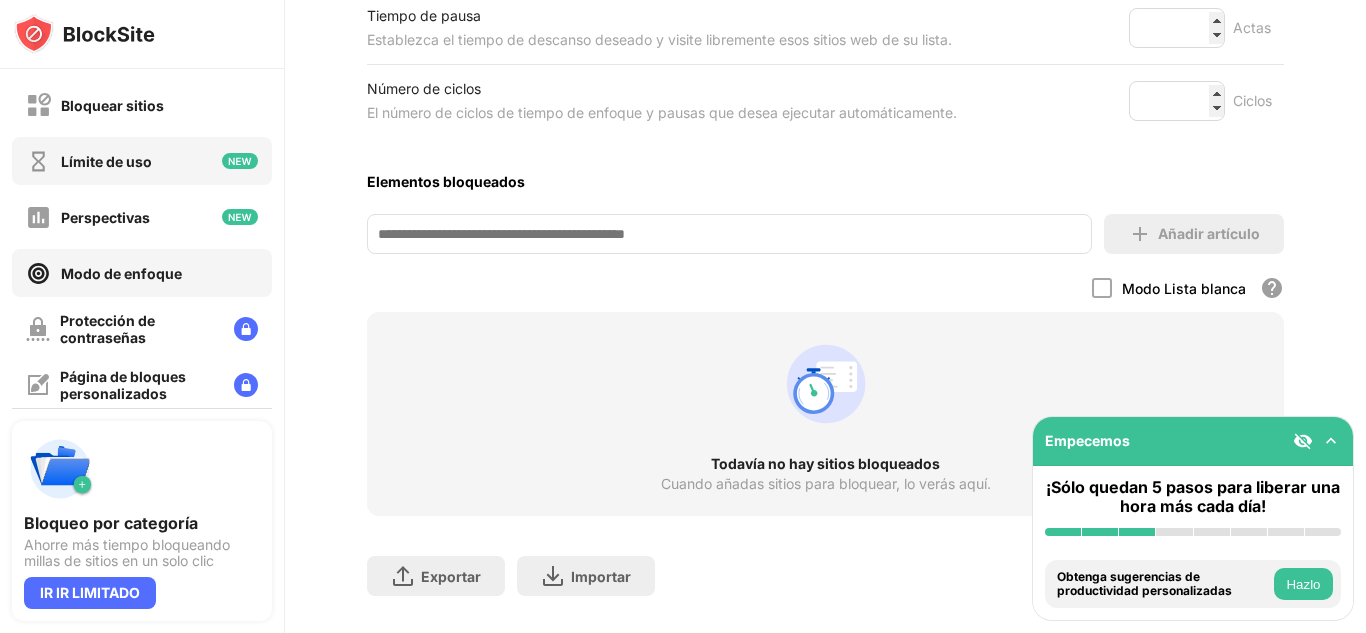 click on "Límite de uso" at bounding box center (89, 161) 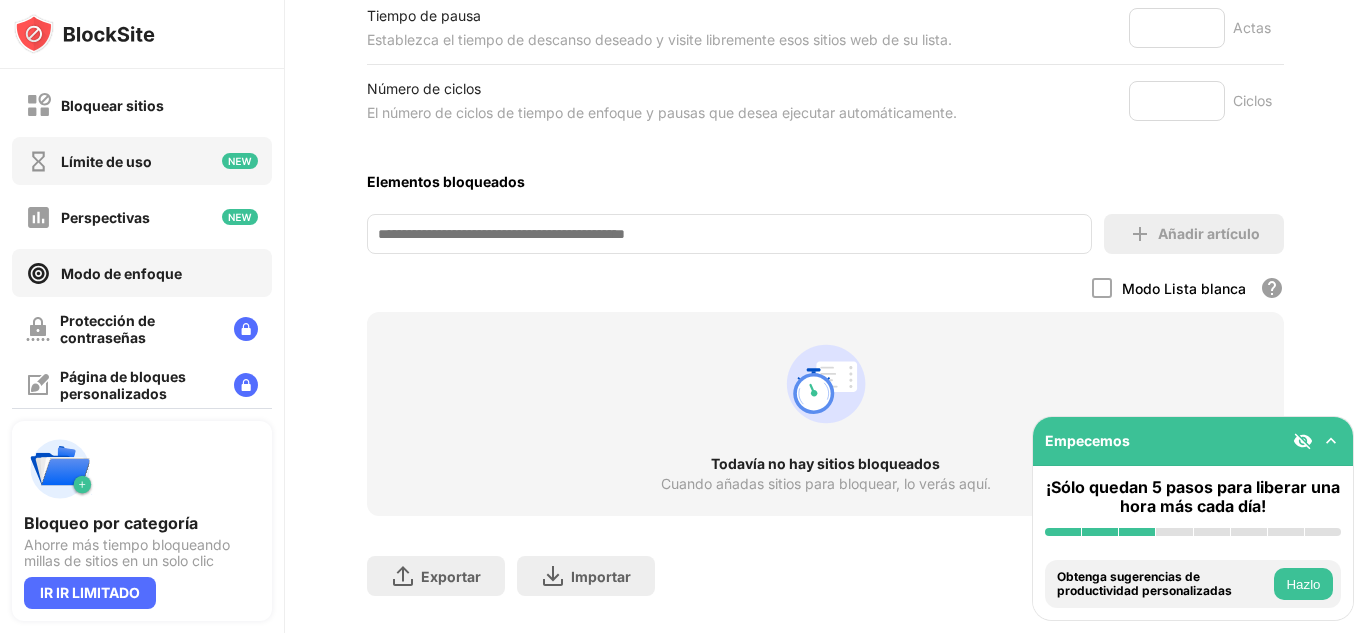 scroll, scrollTop: 36, scrollLeft: 15, axis: both 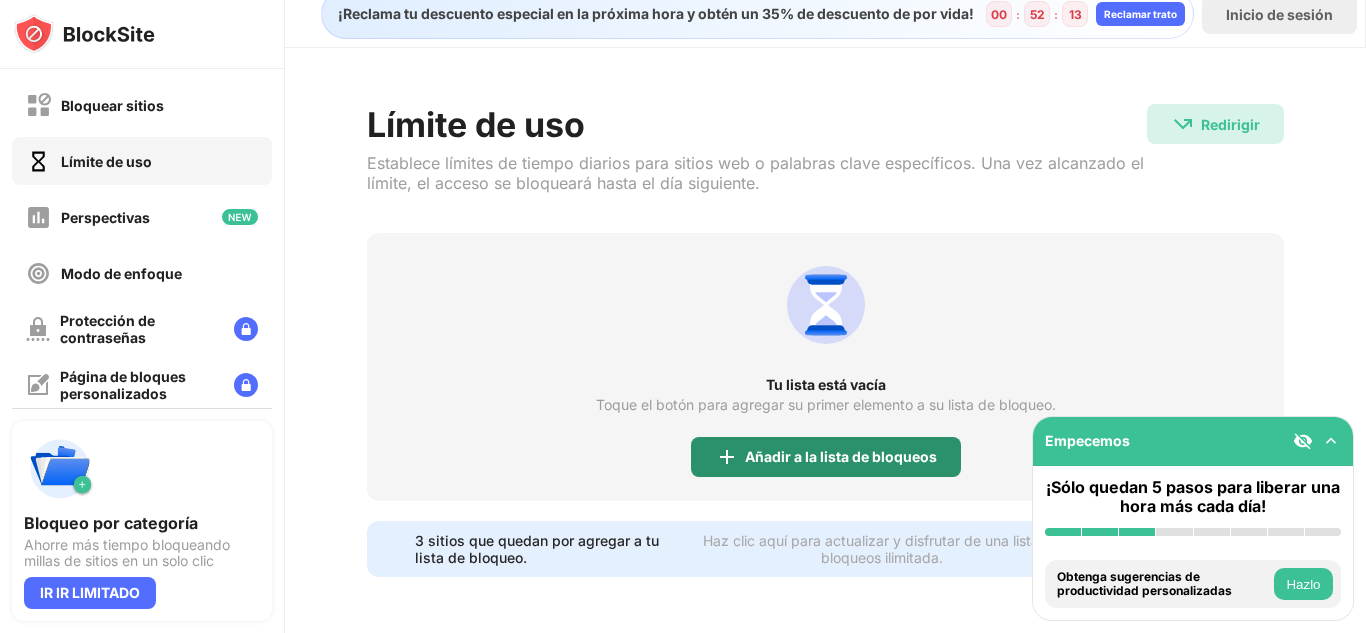 click on "Añadir a la lista de bloqueos" at bounding box center (841, 456) 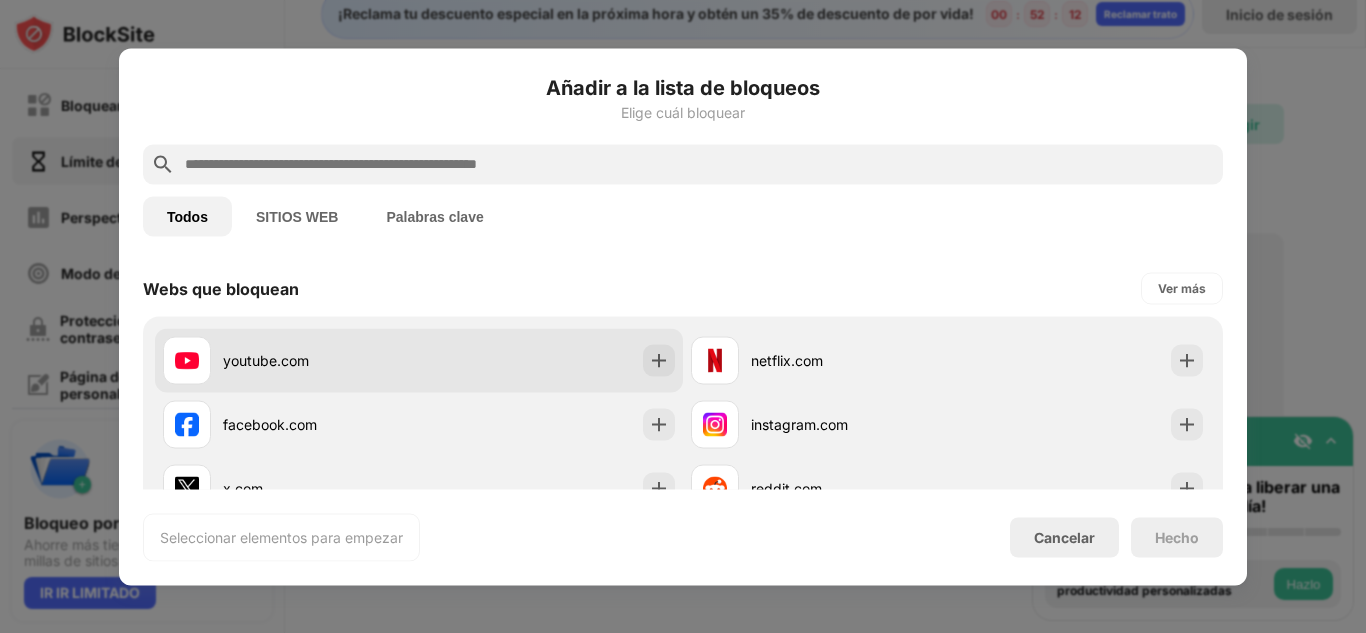click on "youtube.com" at bounding box center (419, 360) 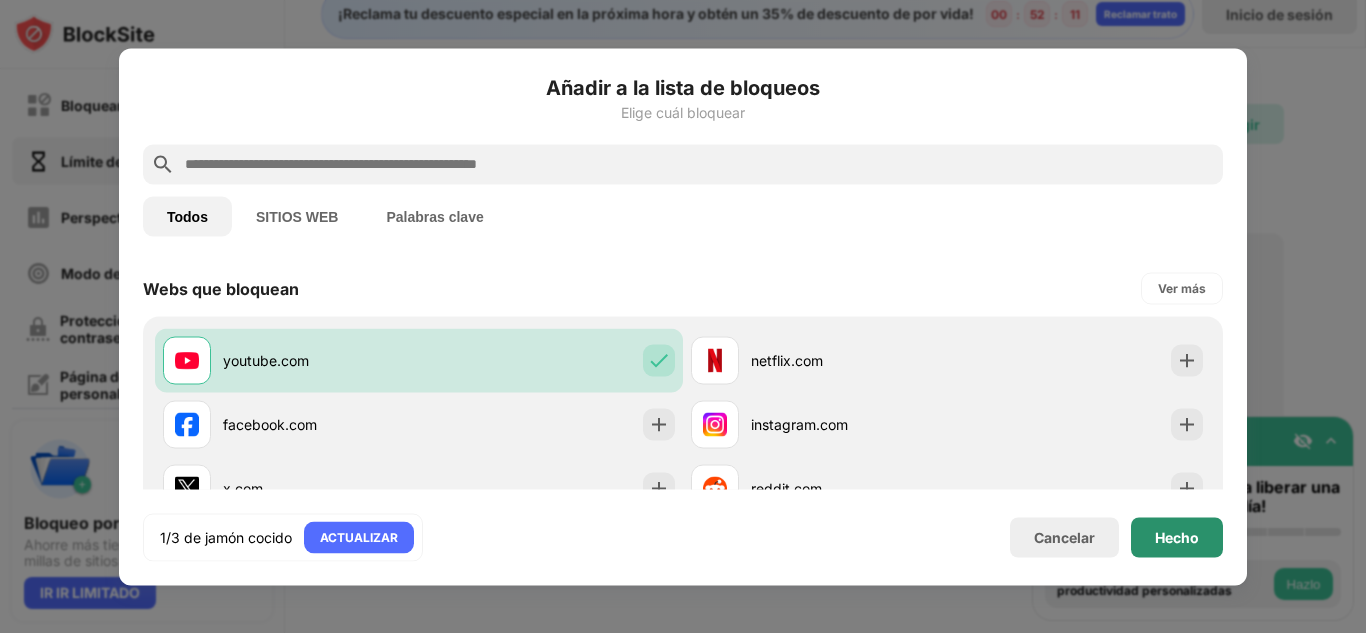 click on "Hecho" at bounding box center (1177, 536) 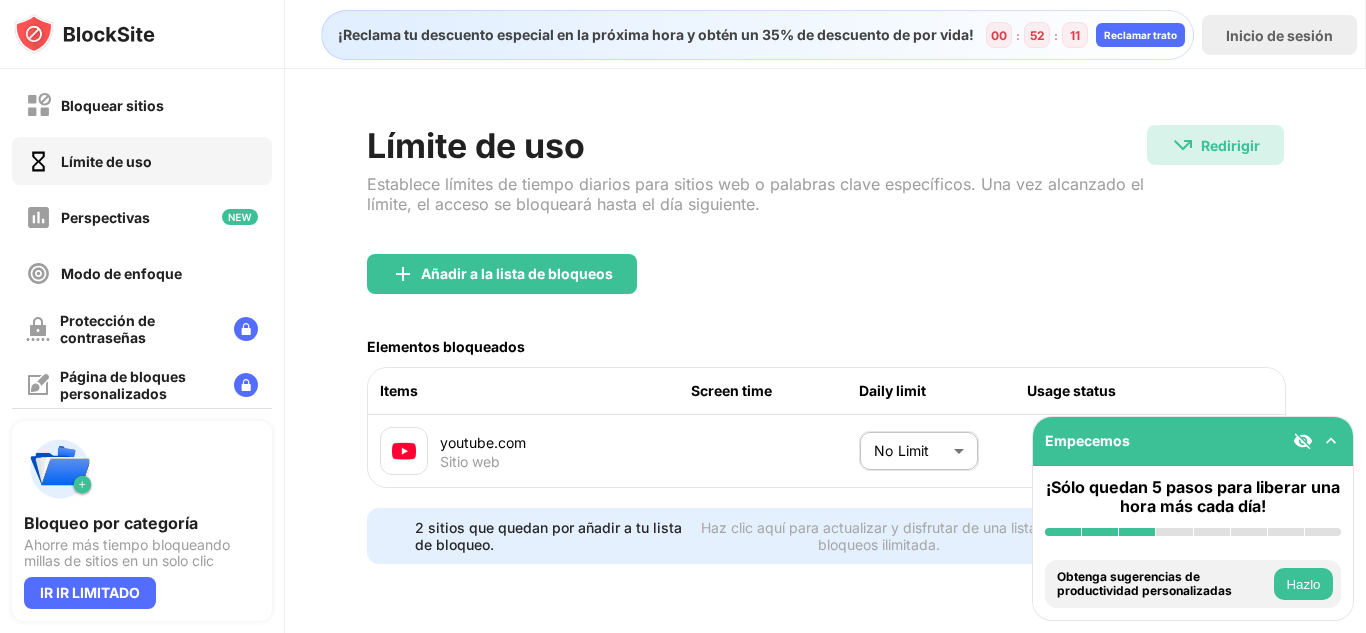 scroll, scrollTop: 0, scrollLeft: 0, axis: both 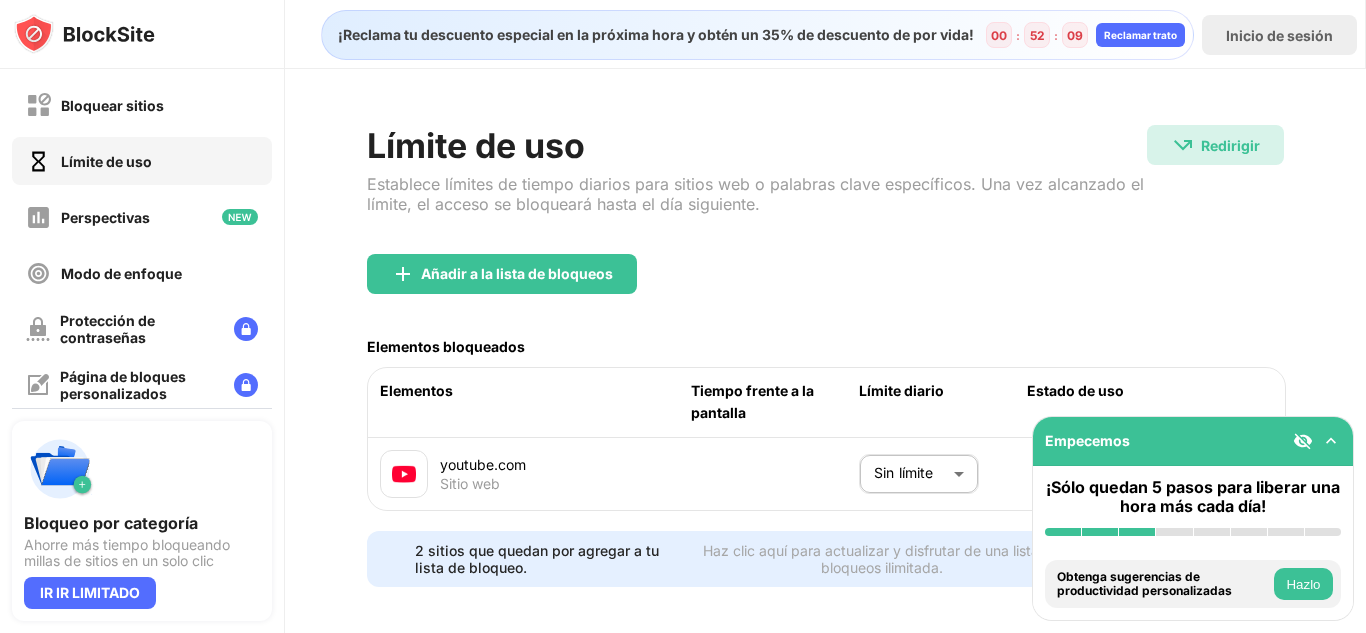 click at bounding box center [1331, 441] 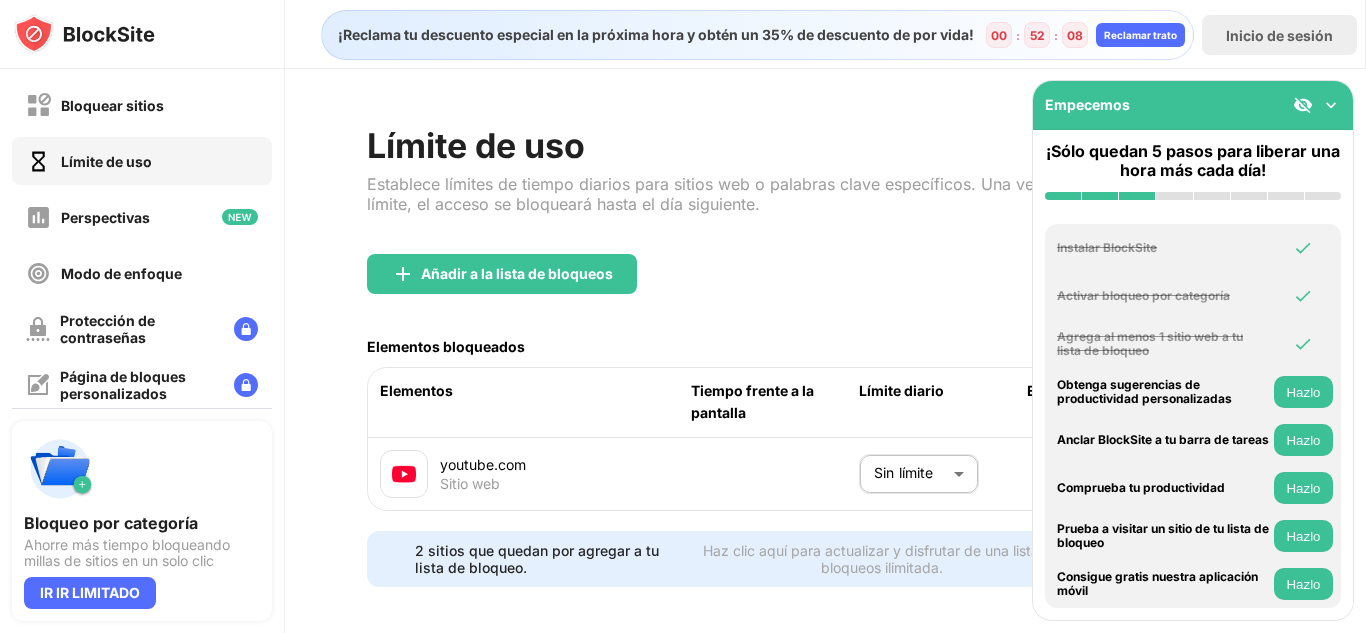 click on "Empecemos" at bounding box center [1193, 105] 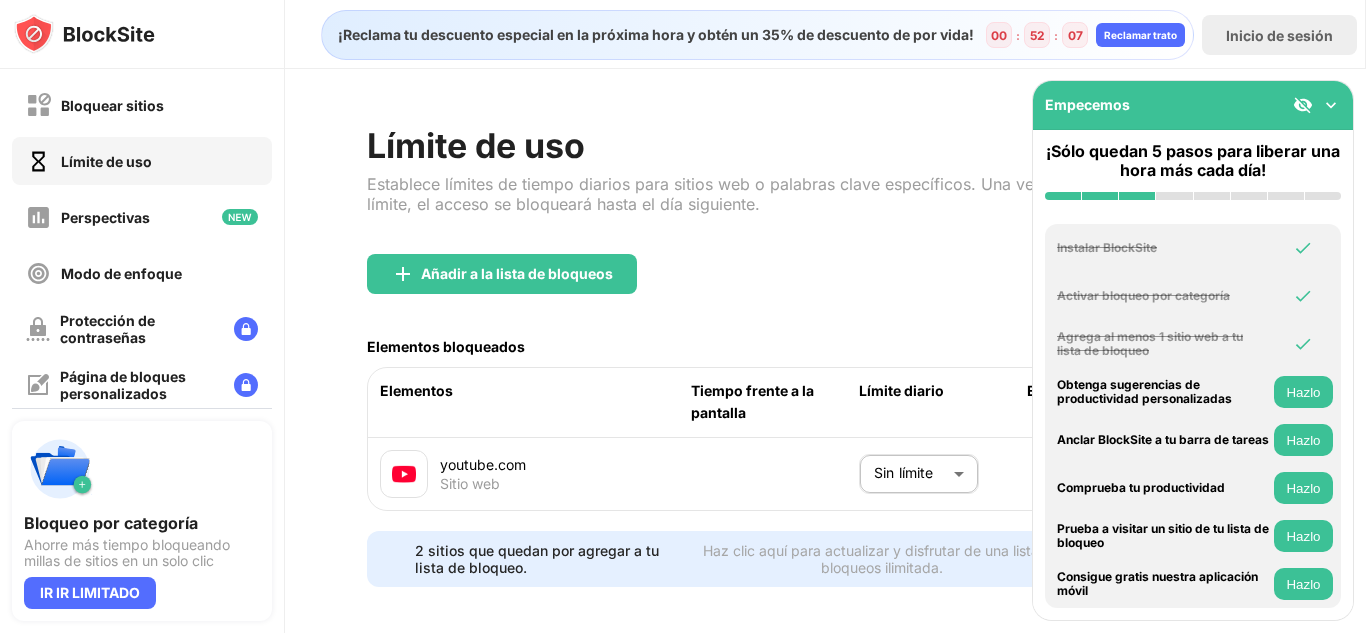 click on "Empecemos" at bounding box center (1193, 105) 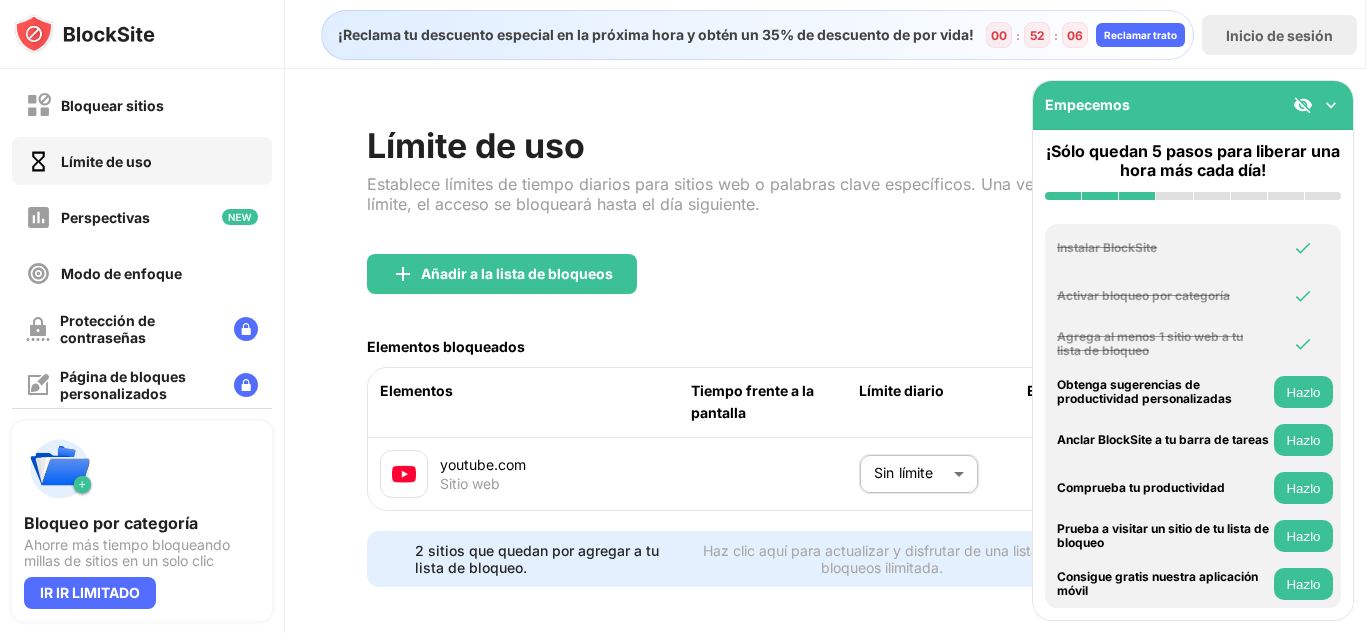 click at bounding box center (1331, 105) 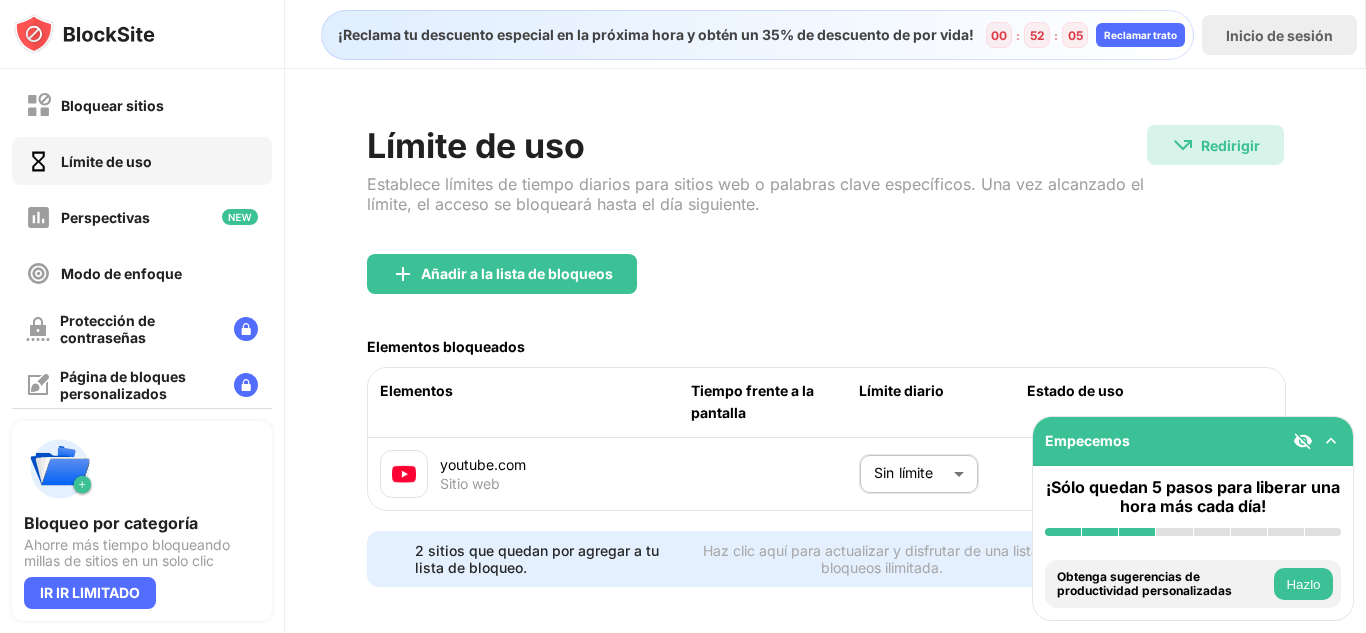 click at bounding box center [1303, 441] 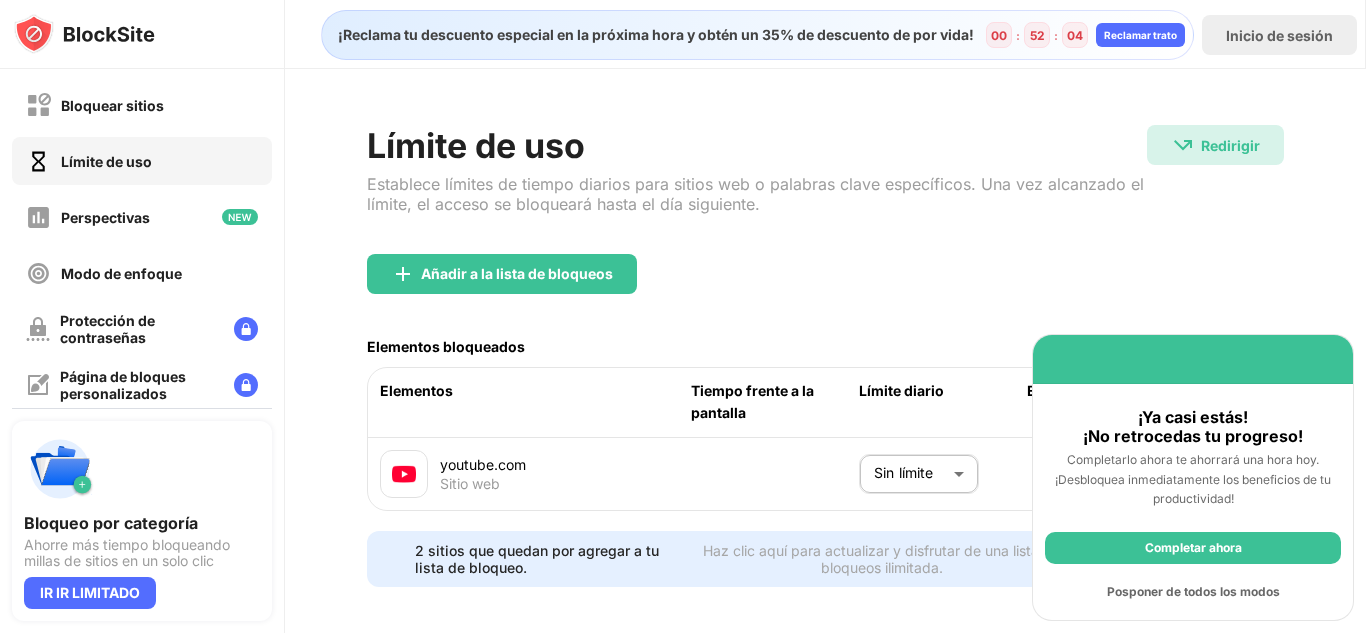 click on "Posponer de todos los modos" at bounding box center (1193, 591) 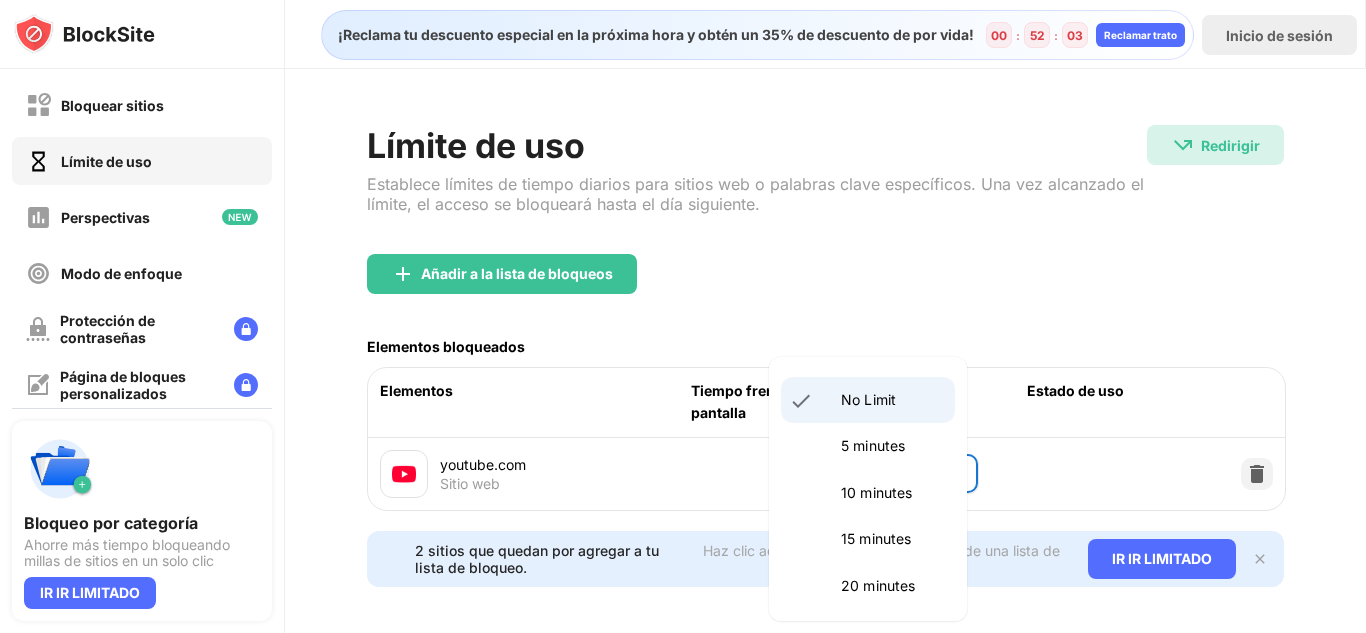 drag, startPoint x: 856, startPoint y: 458, endPoint x: 872, endPoint y: 461, distance: 16.27882 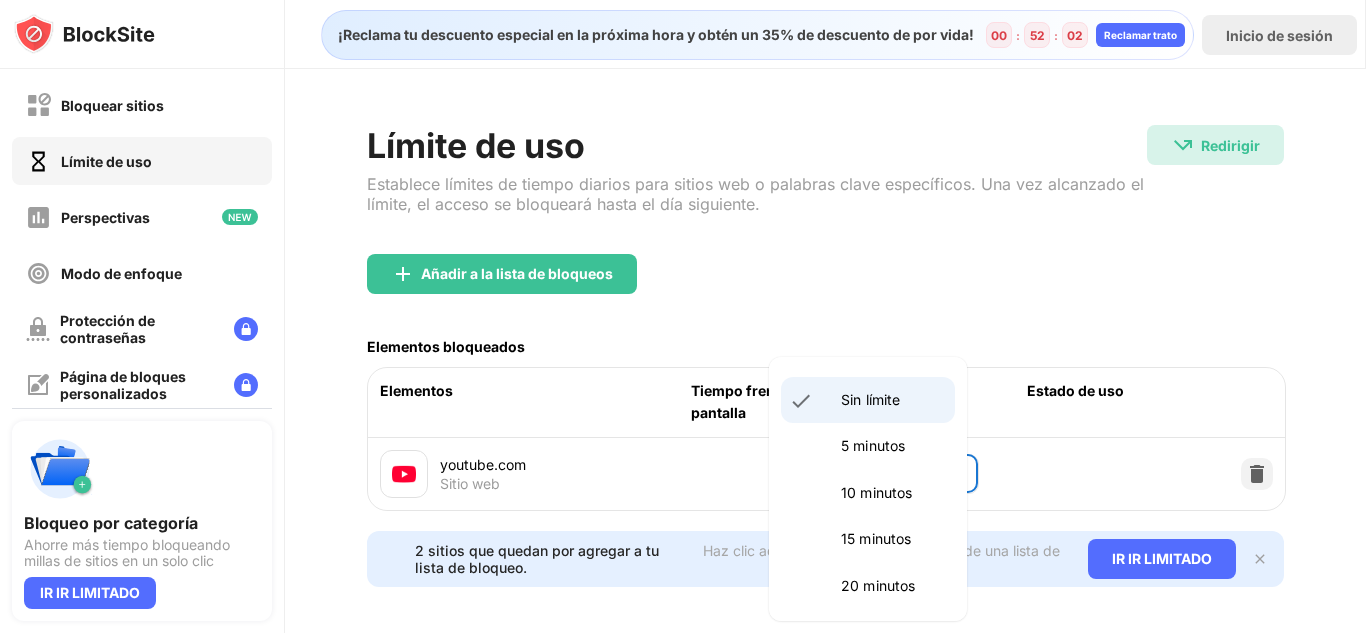scroll, scrollTop: 8, scrollLeft: 0, axis: vertical 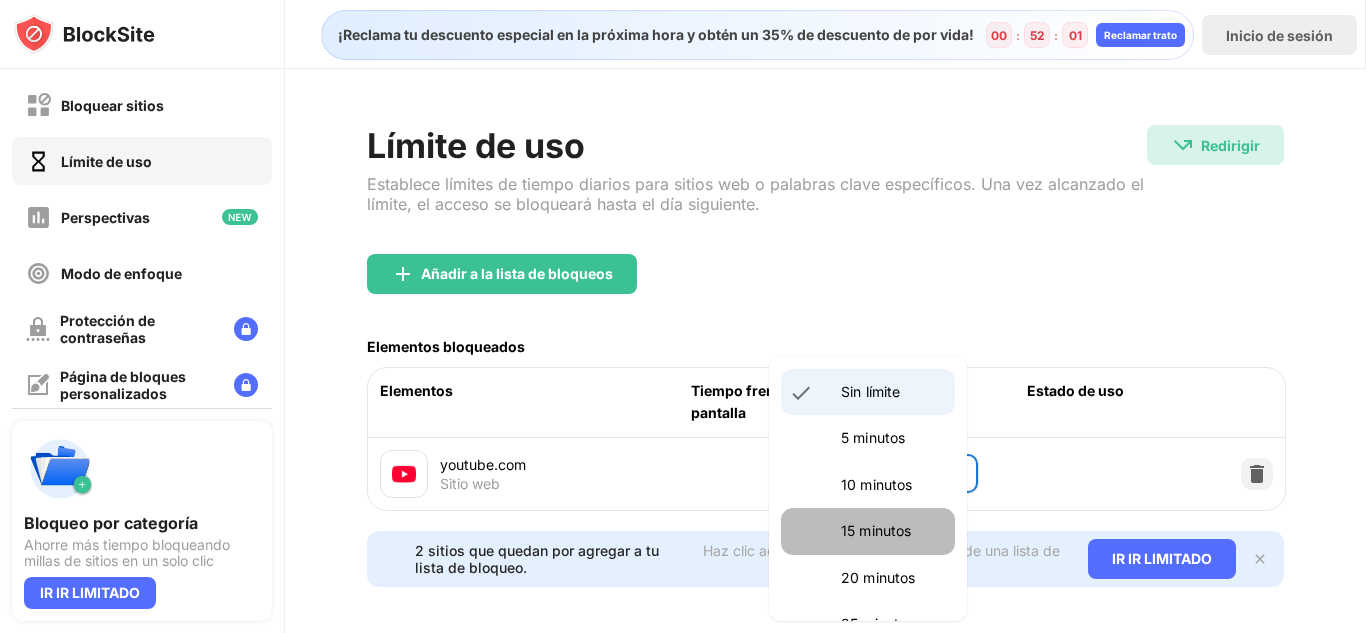 click on "15 minutos" at bounding box center (868, 531) 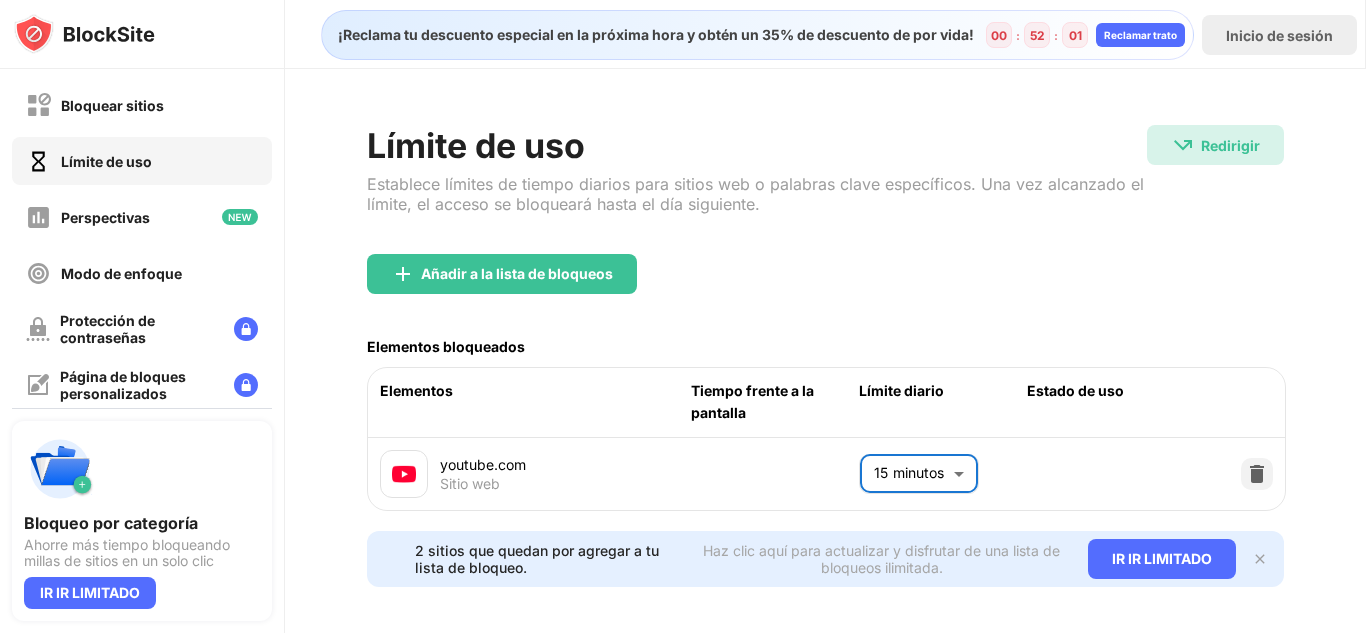 scroll, scrollTop: 33, scrollLeft: 0, axis: vertical 